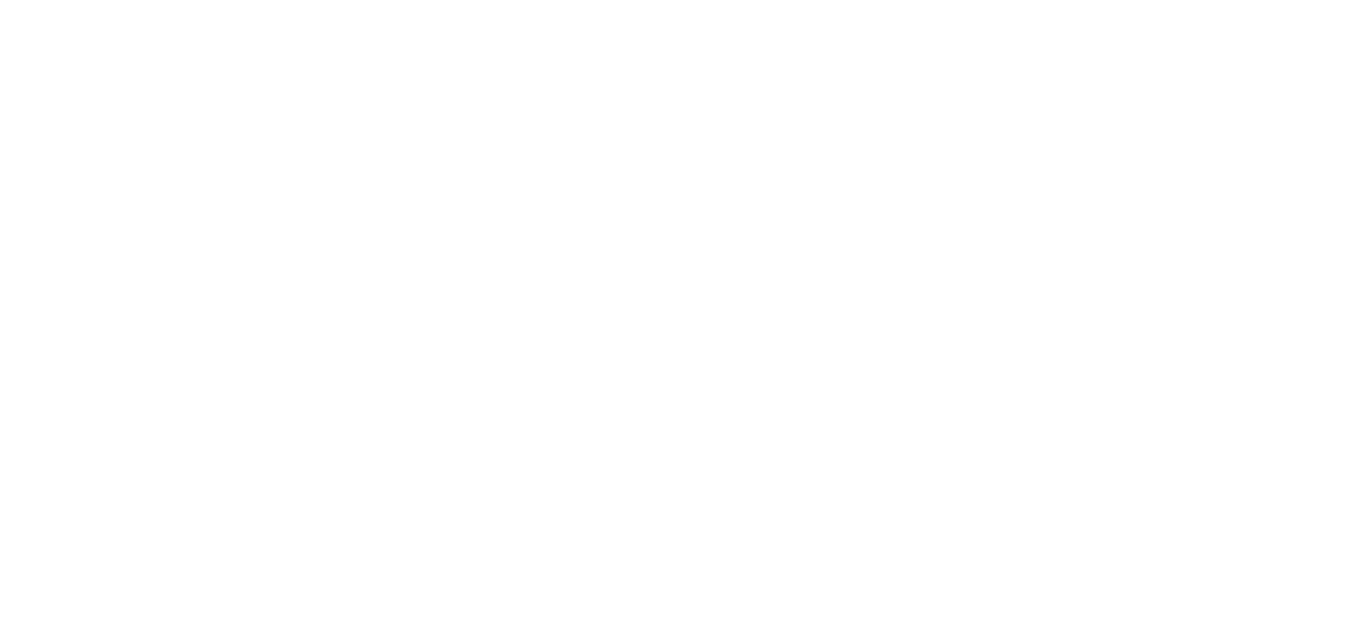 scroll, scrollTop: 0, scrollLeft: 0, axis: both 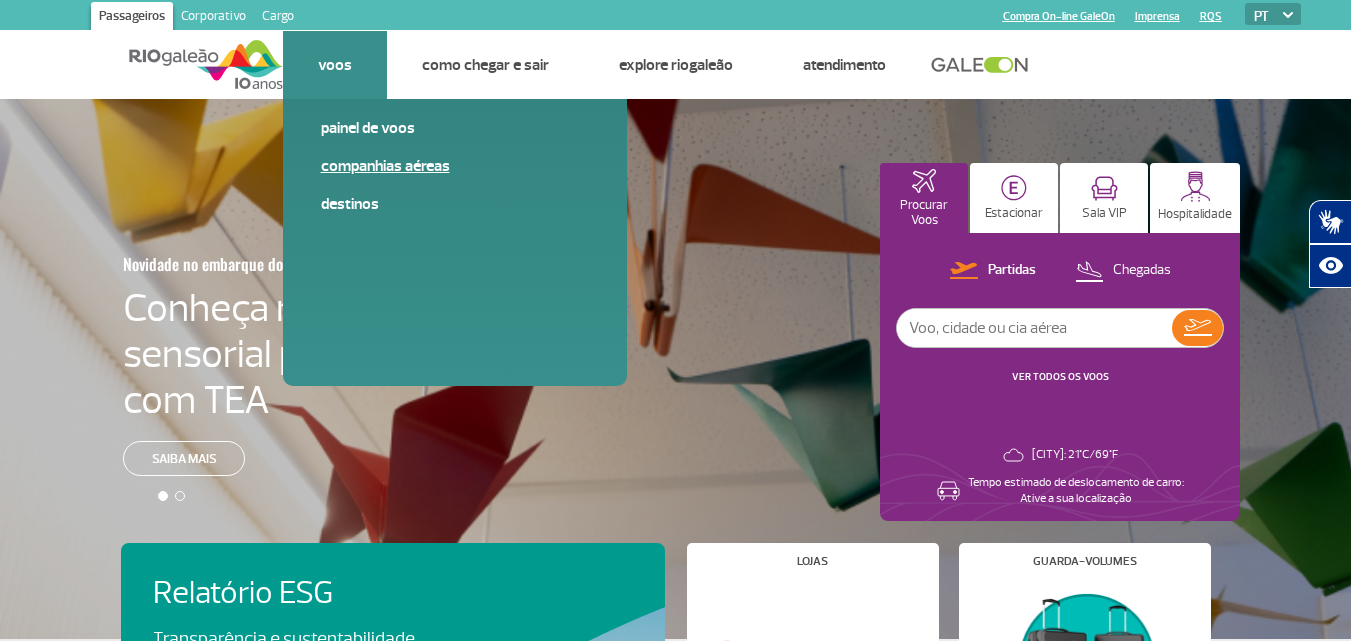 click on "Companhias Aéreas" at bounding box center [455, 166] 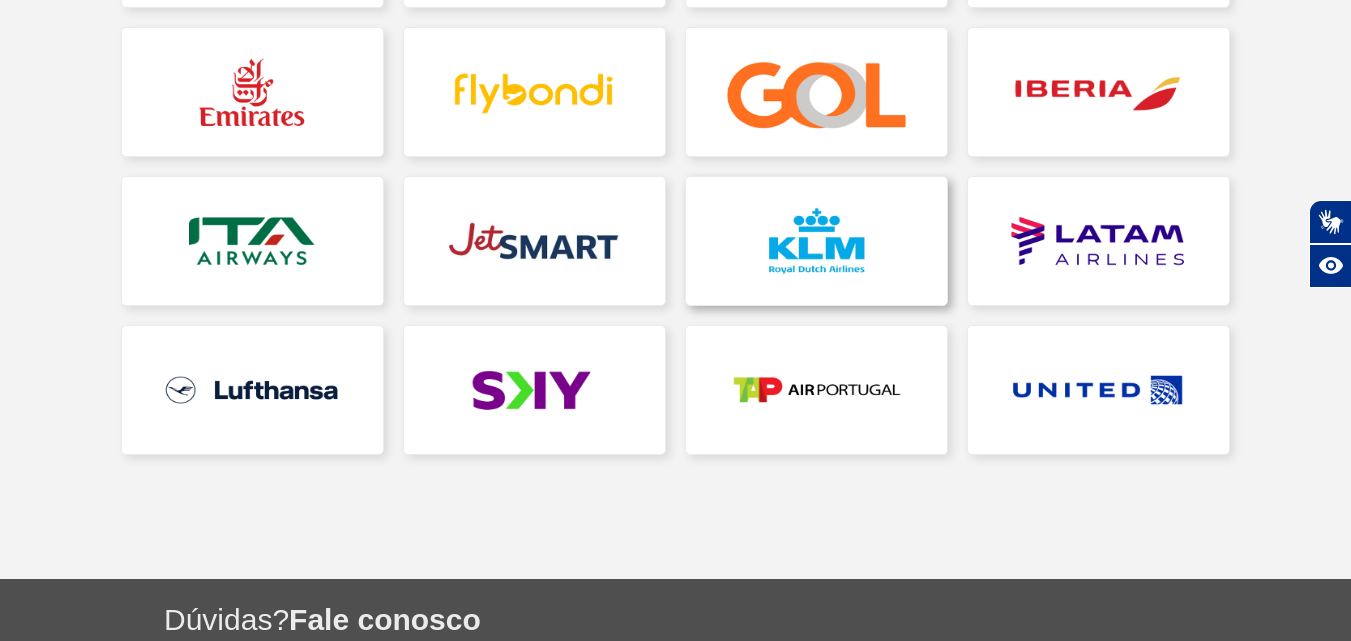 scroll, scrollTop: 600, scrollLeft: 0, axis: vertical 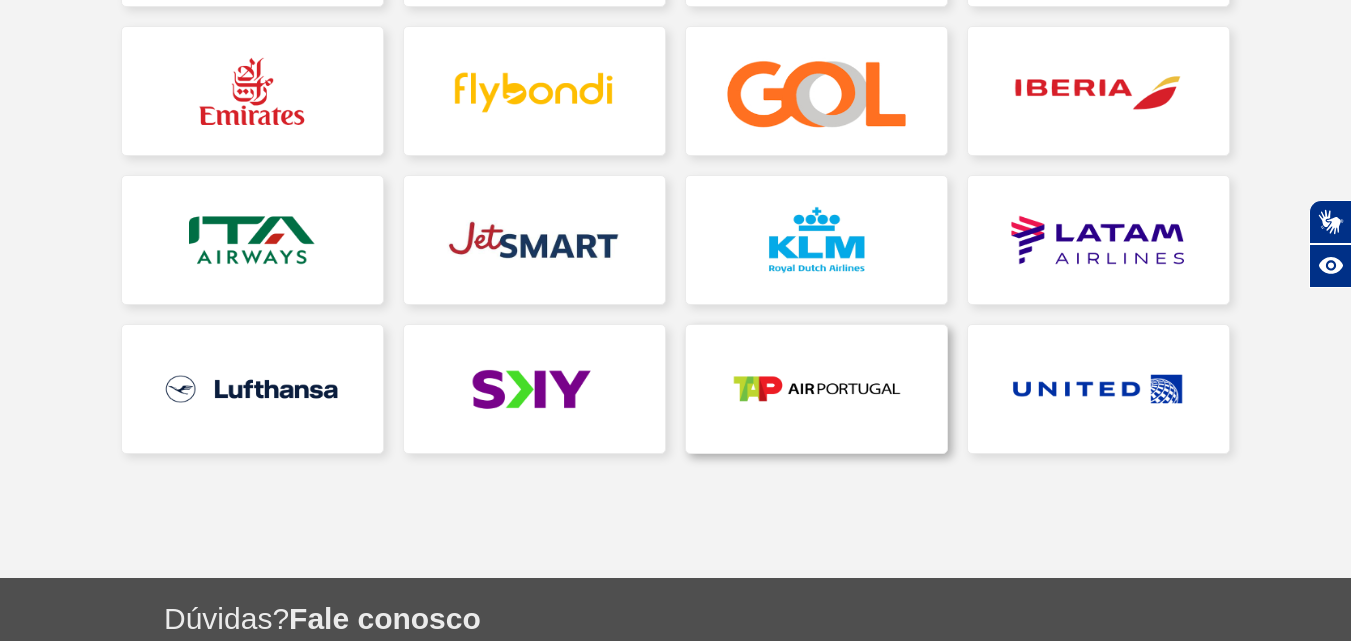 click at bounding box center [816, 389] 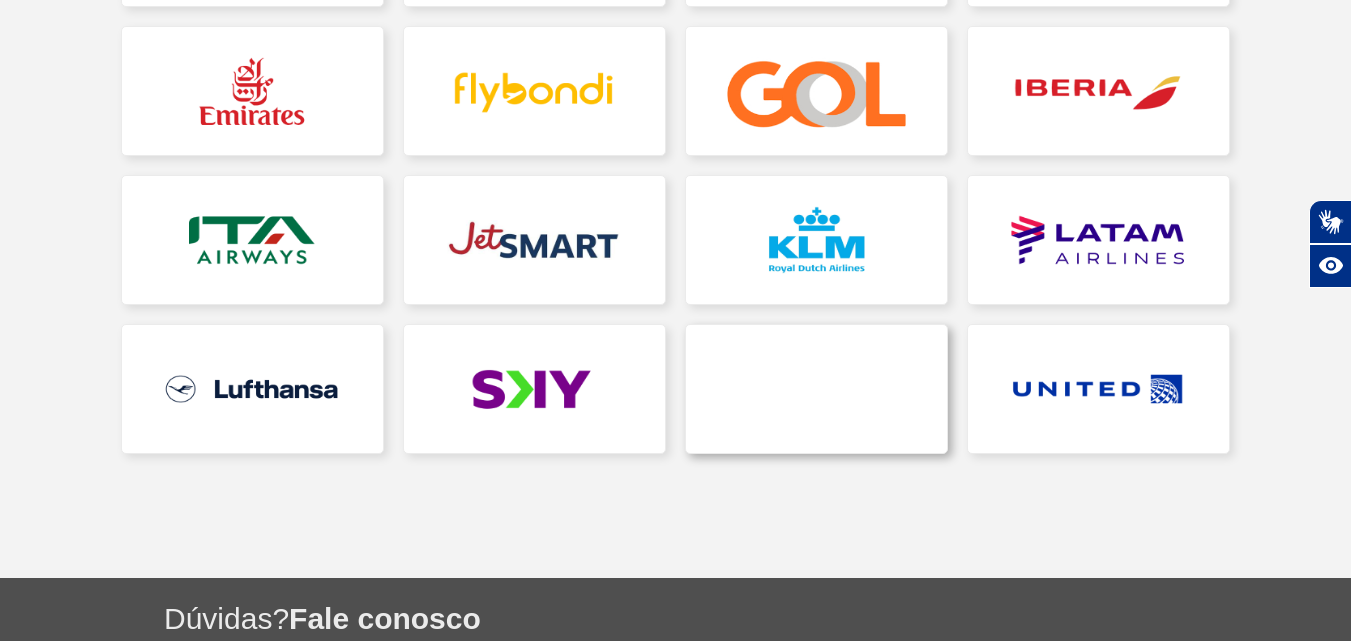 scroll, scrollTop: 0, scrollLeft: 0, axis: both 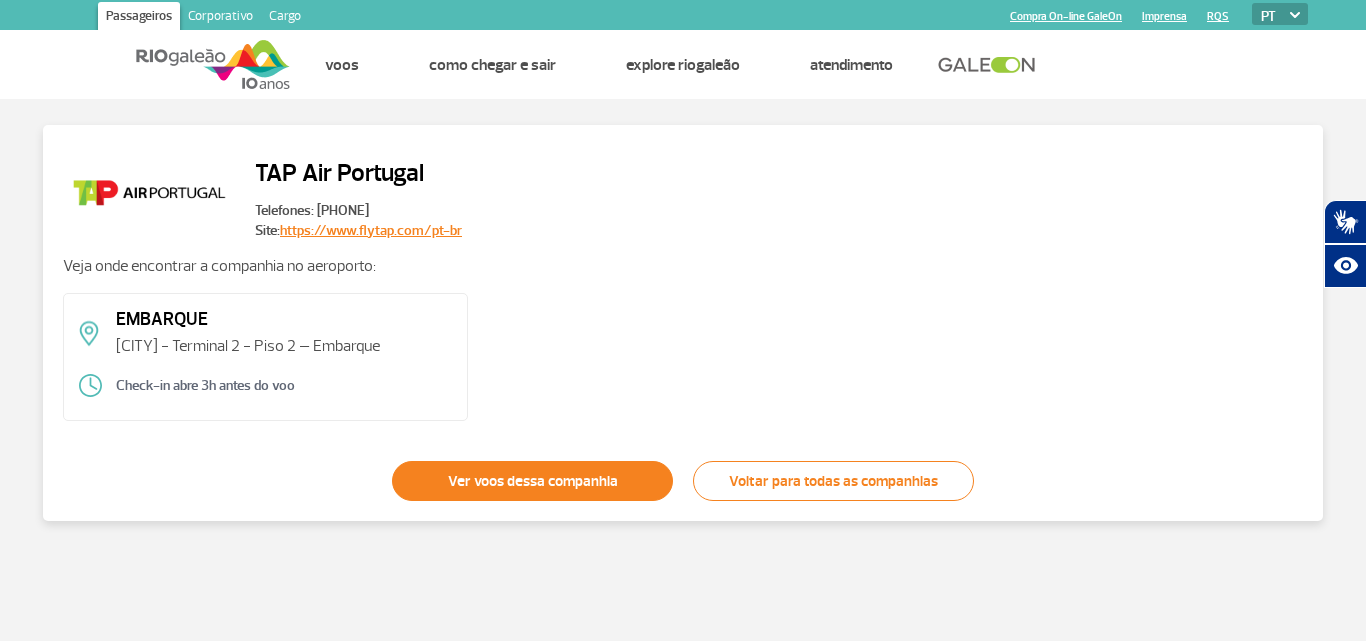 click on "Ver voos dessa companhia" at bounding box center [532, 481] 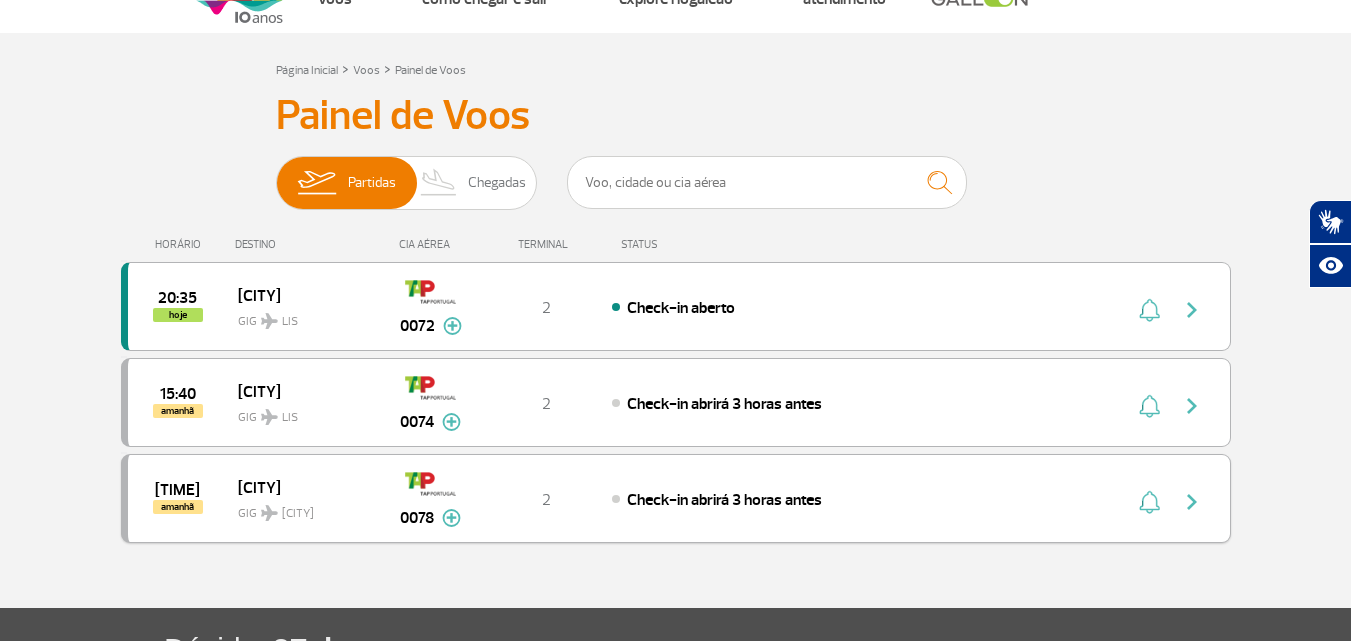 scroll, scrollTop: 100, scrollLeft: 0, axis: vertical 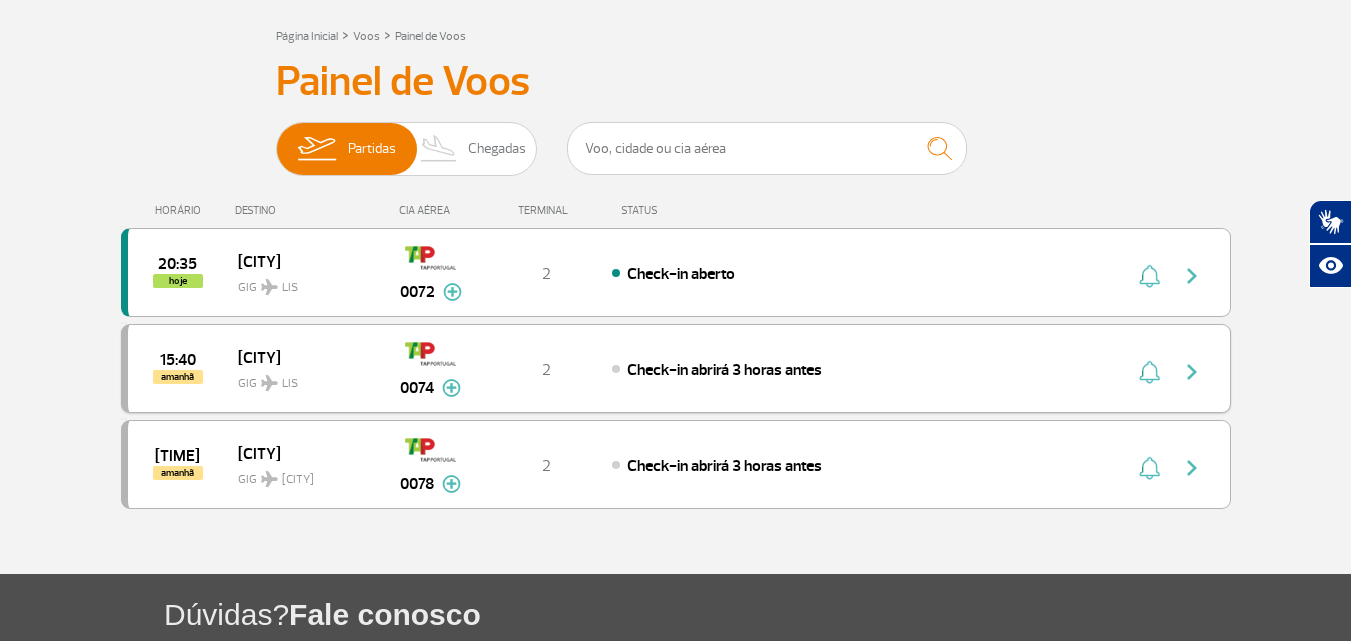 click at bounding box center (451, 388) 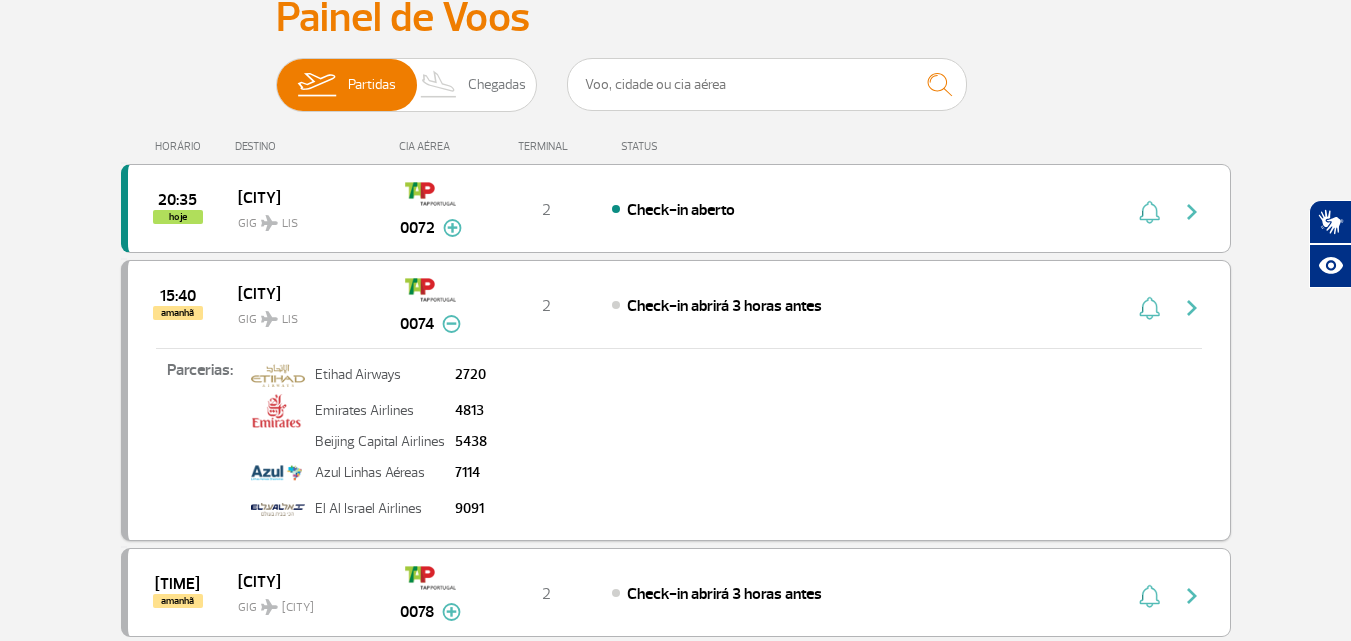 scroll, scrollTop: 100, scrollLeft: 0, axis: vertical 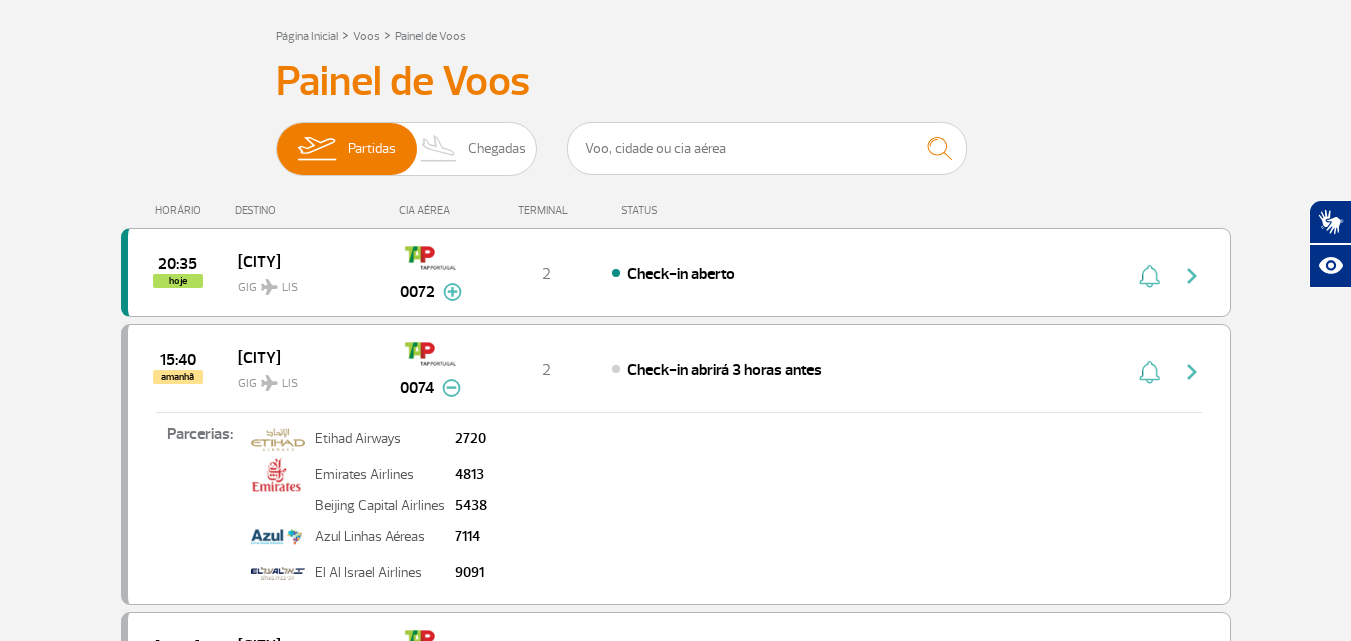 click at bounding box center (451, 388) 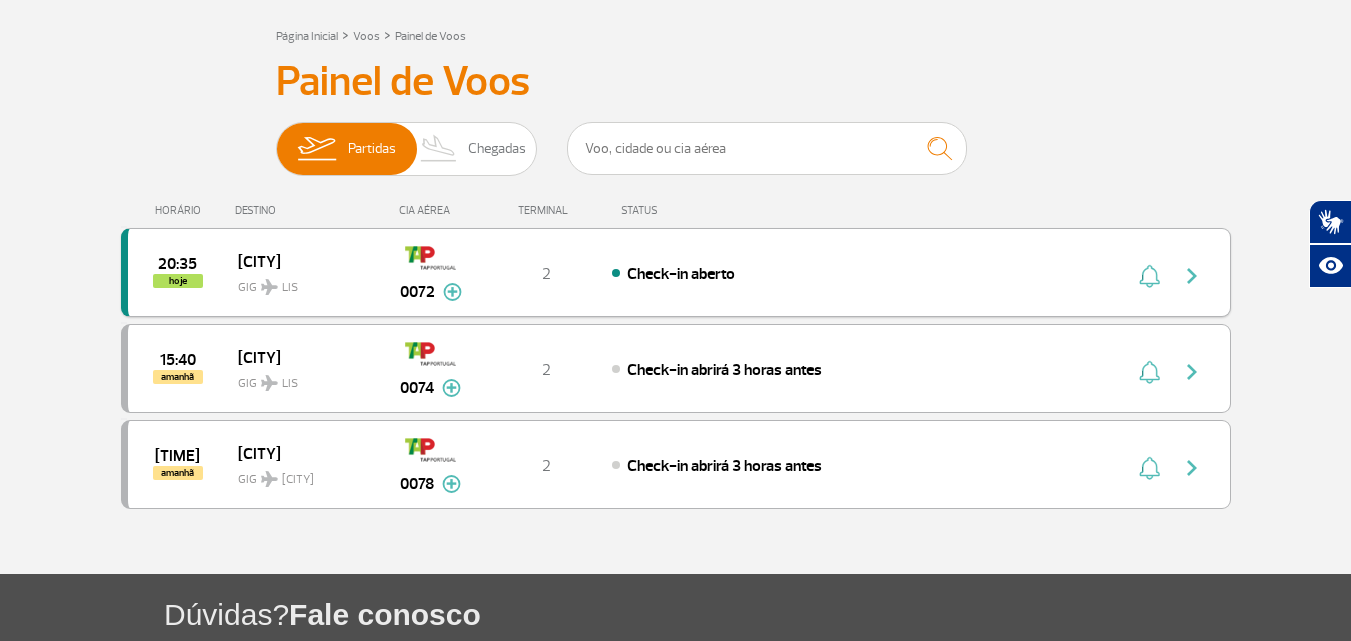 click at bounding box center (1192, 276) 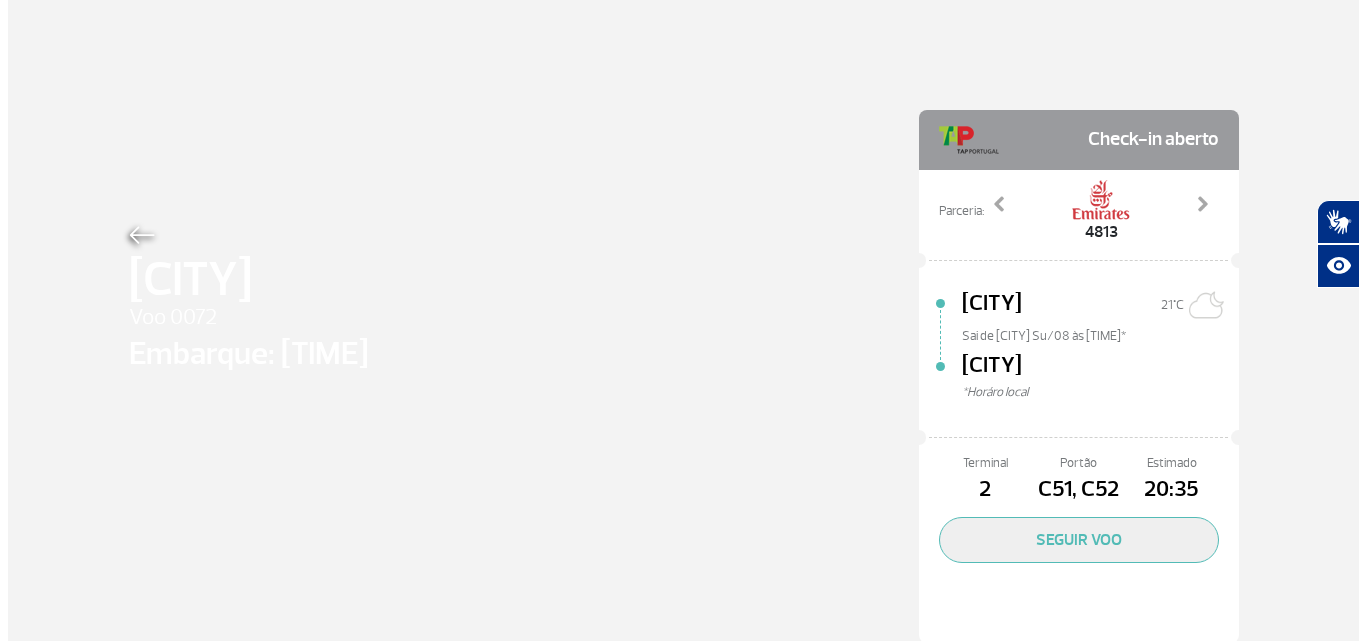 scroll, scrollTop: 0, scrollLeft: 0, axis: both 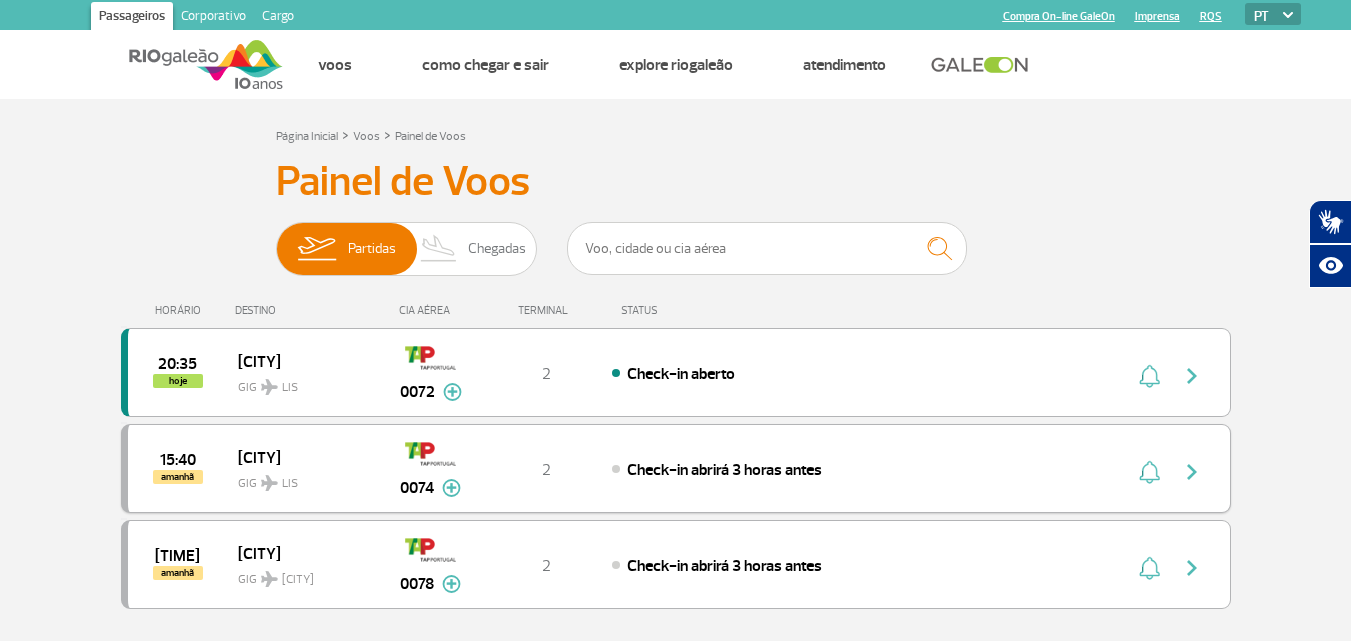 click at bounding box center [1192, 472] 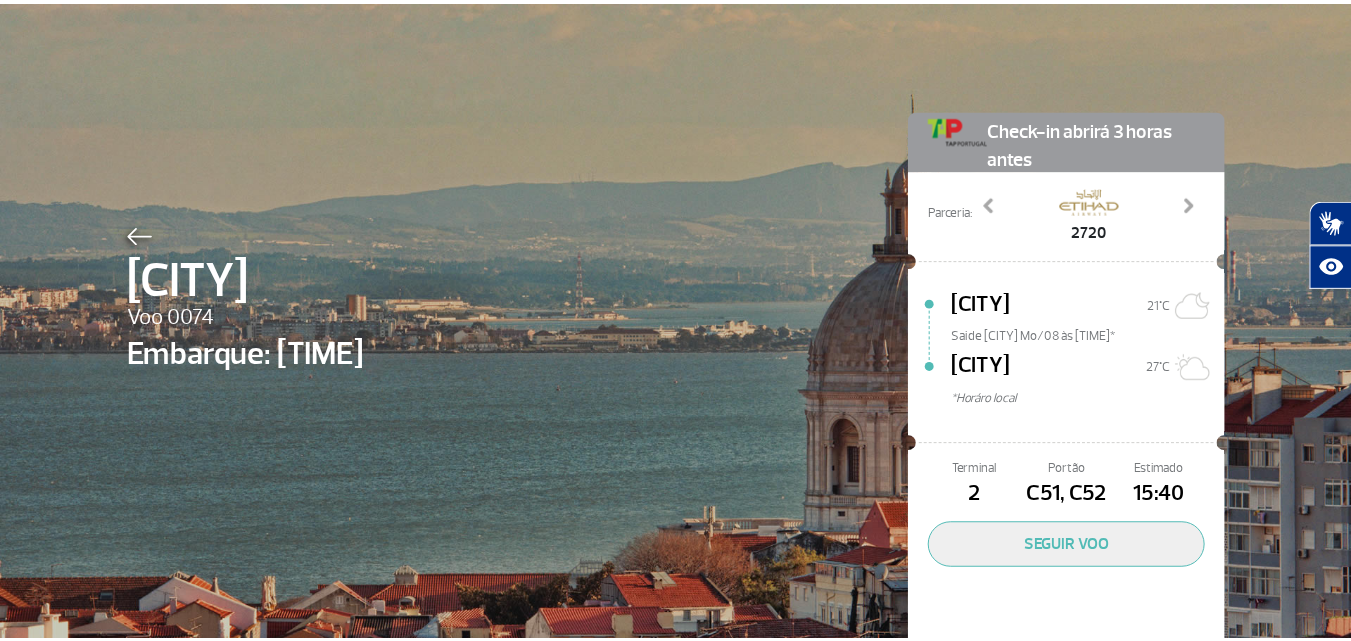 scroll, scrollTop: 58, scrollLeft: 0, axis: vertical 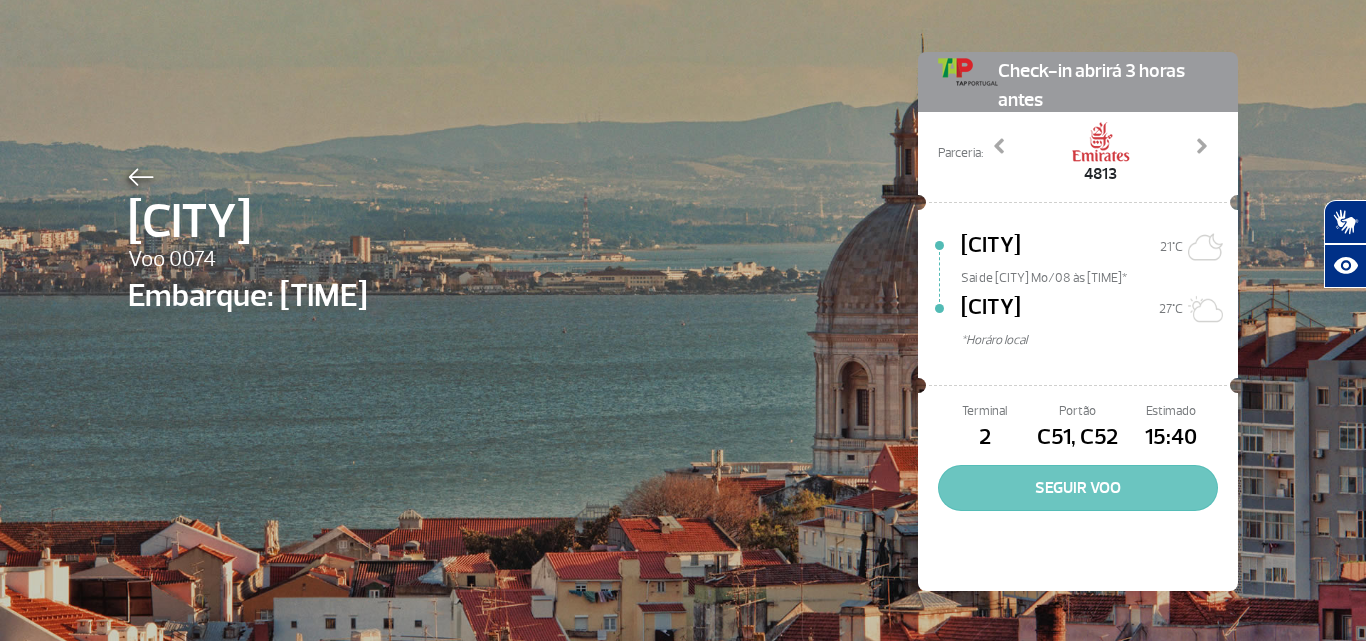 click on "SEGUIR VOO" 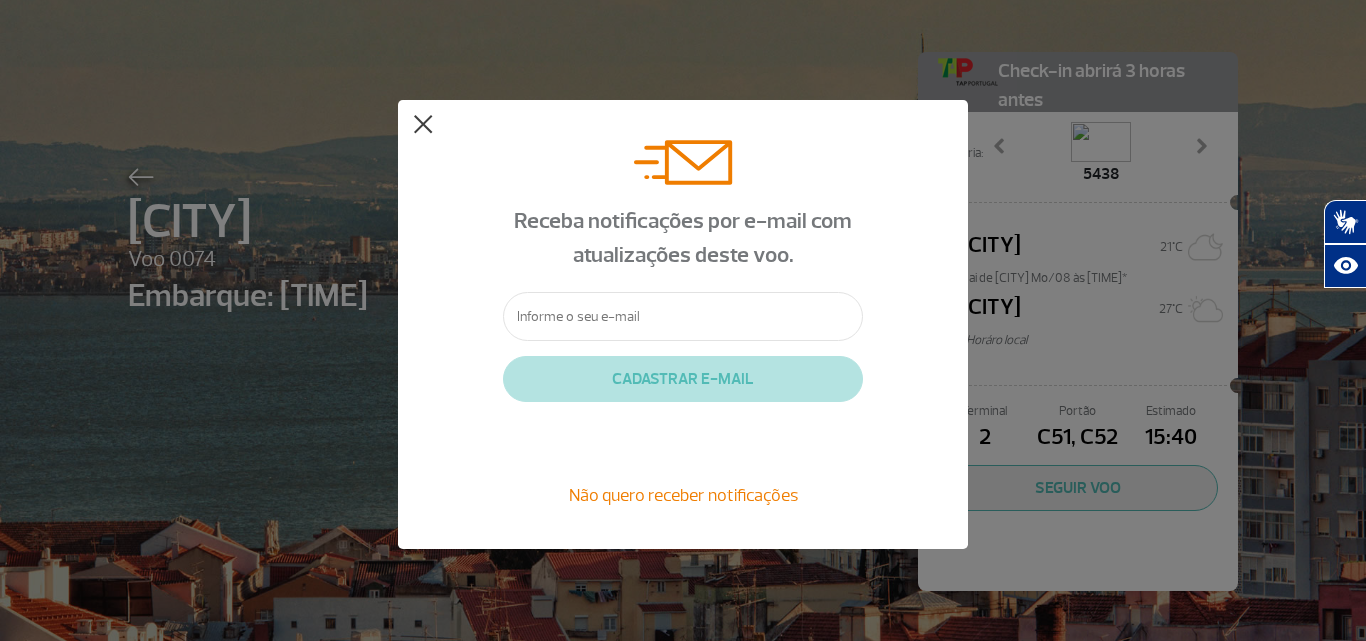 click 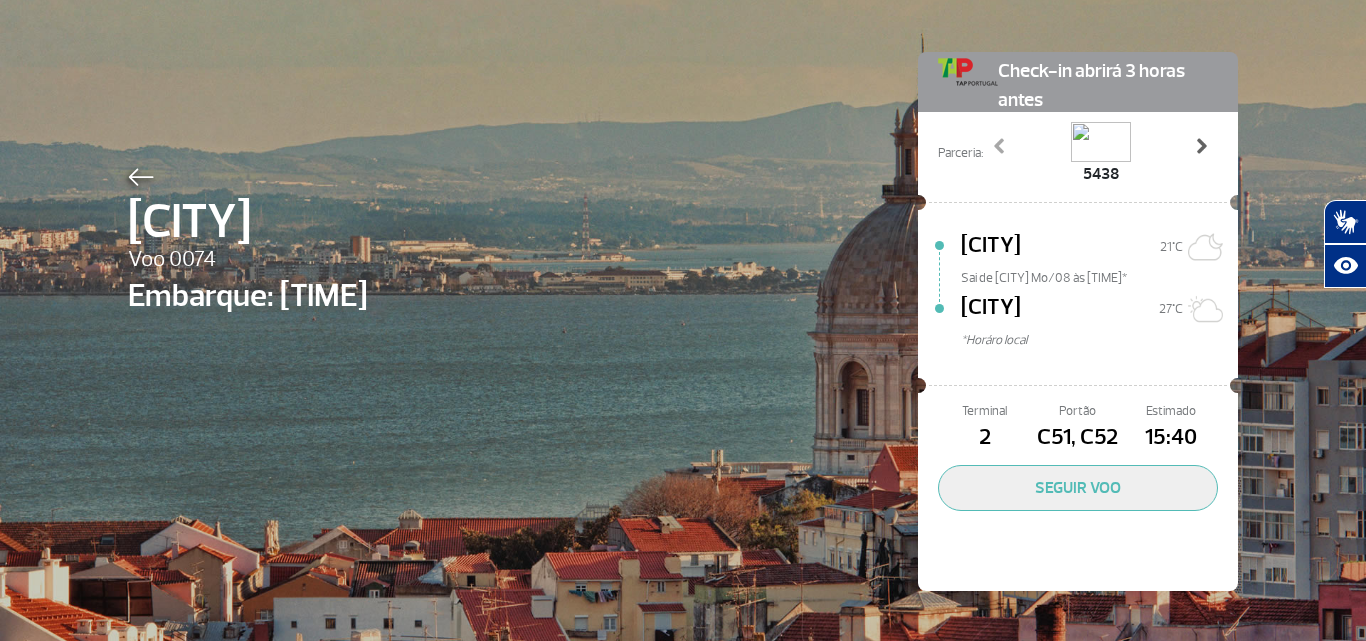 click 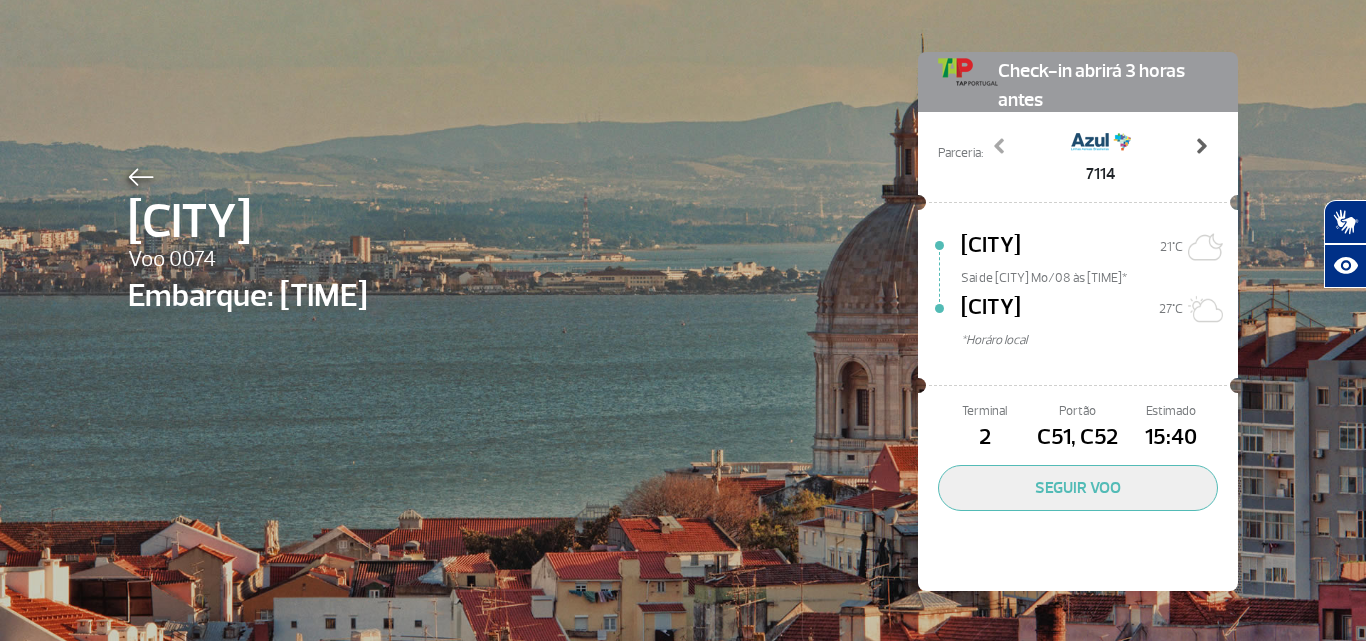 click 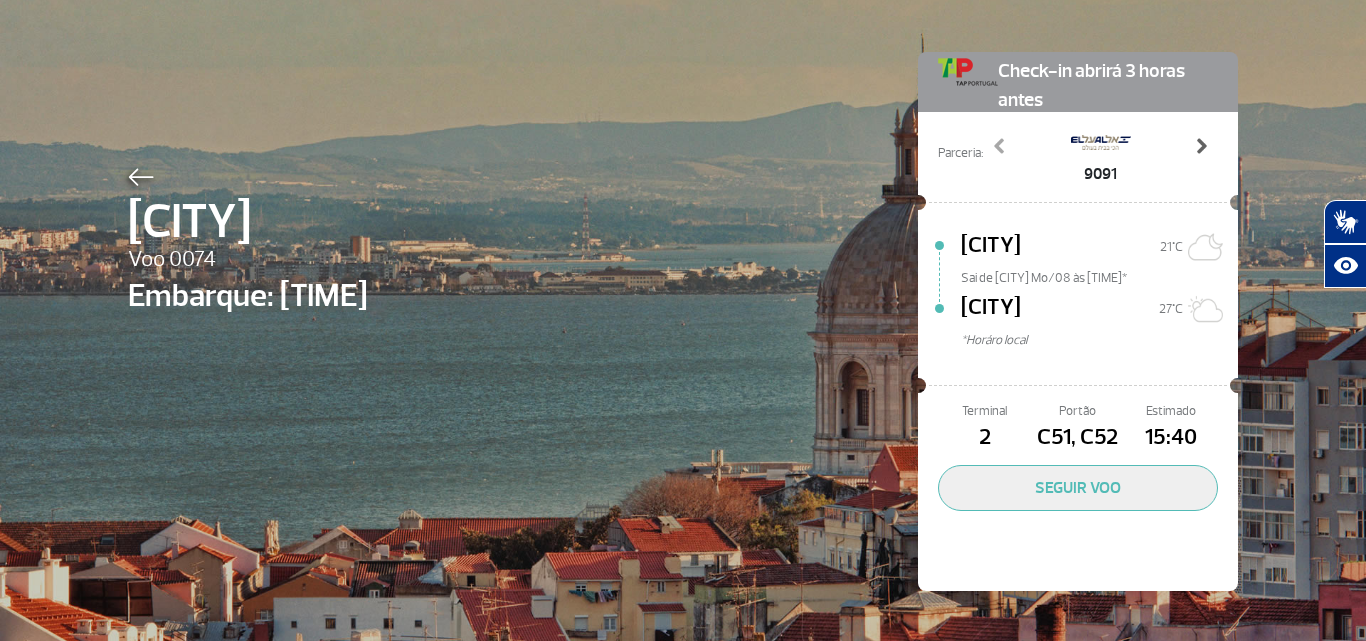 click 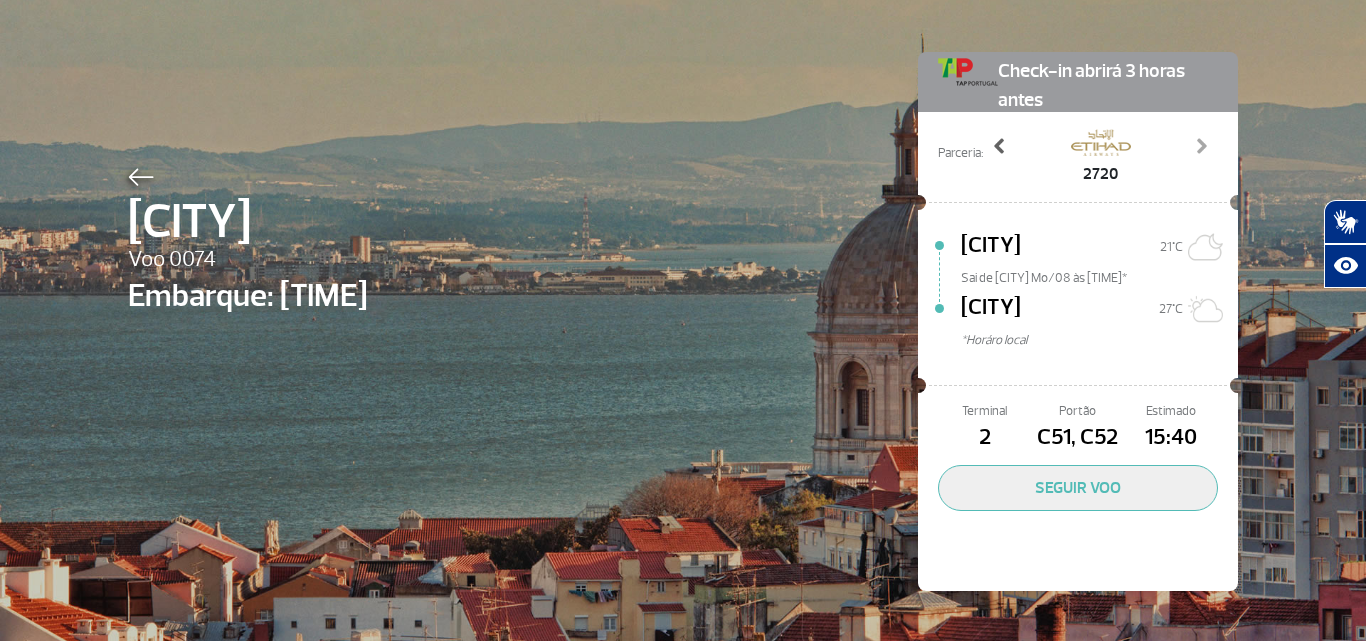 click 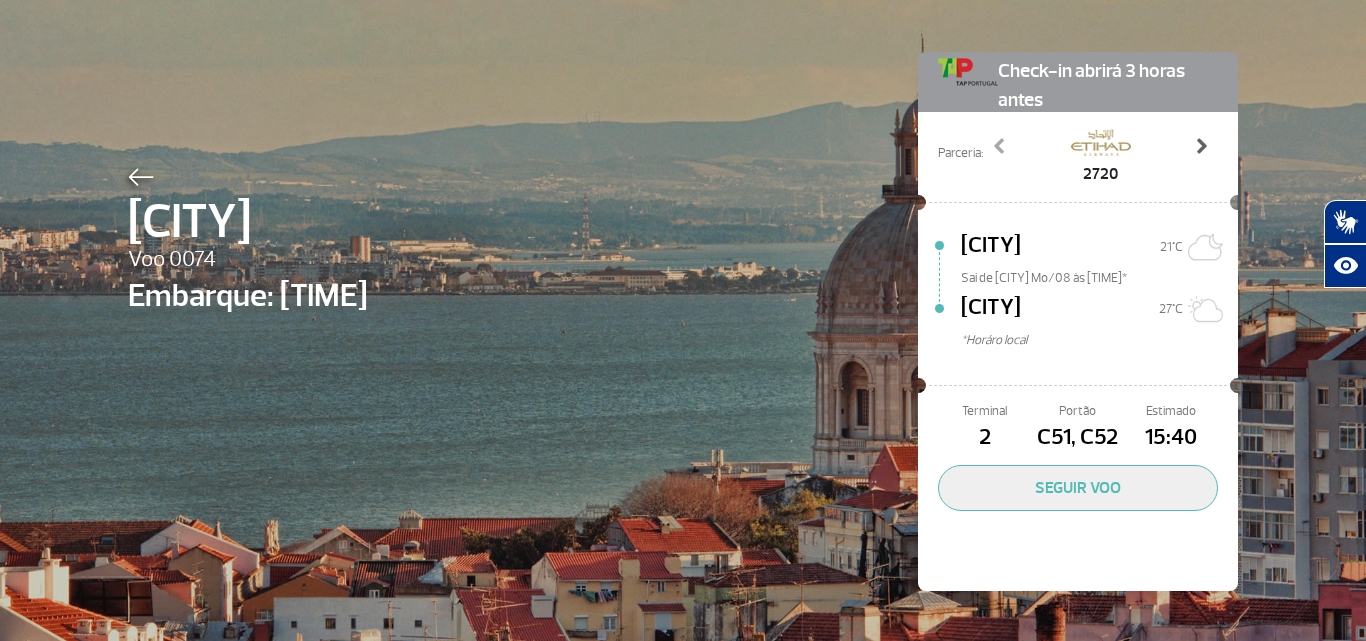 click 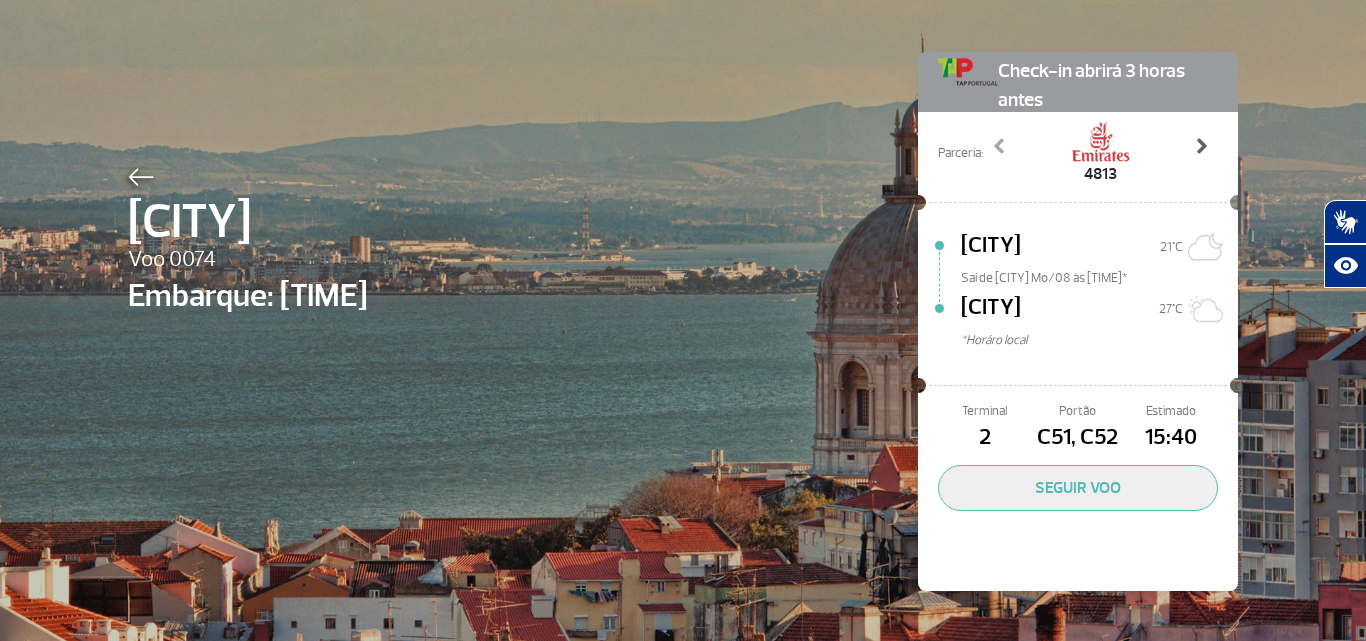 click 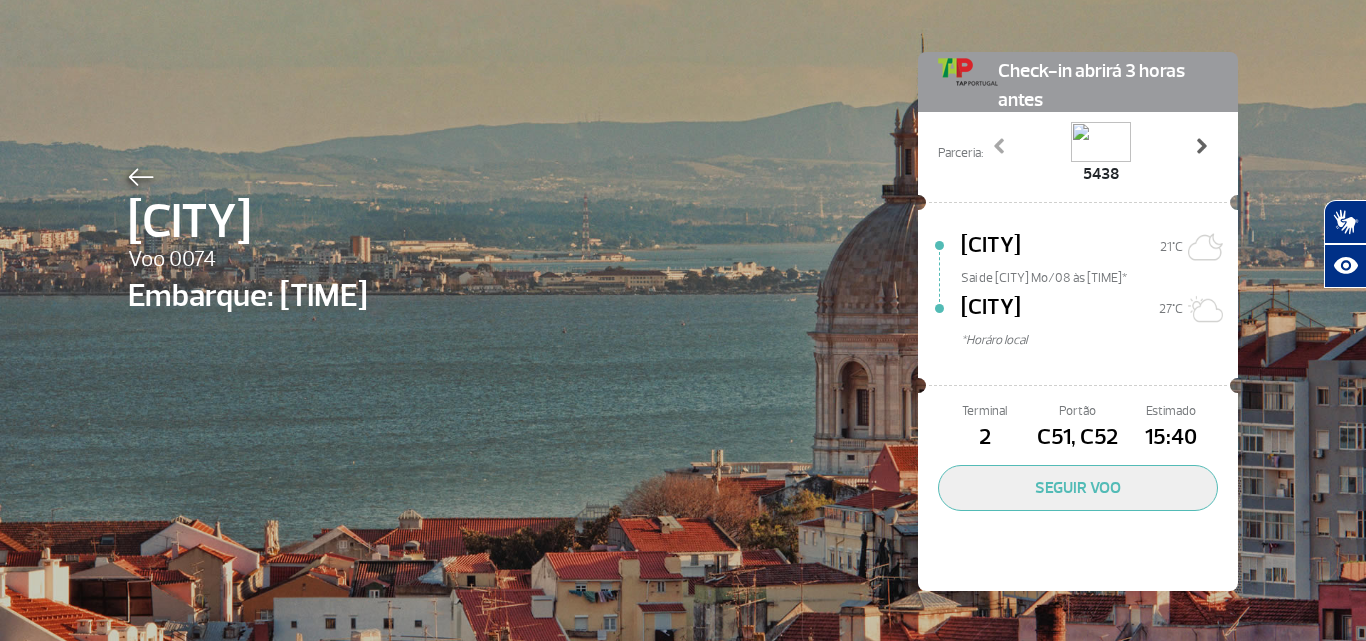 click 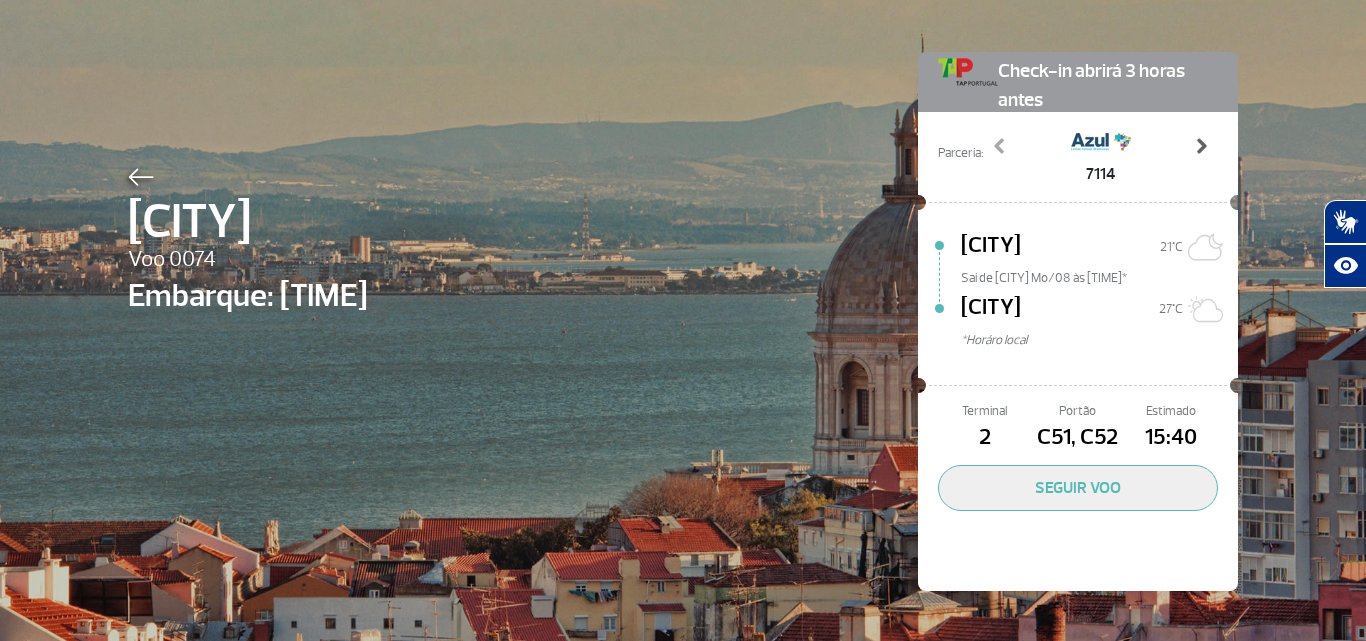 click 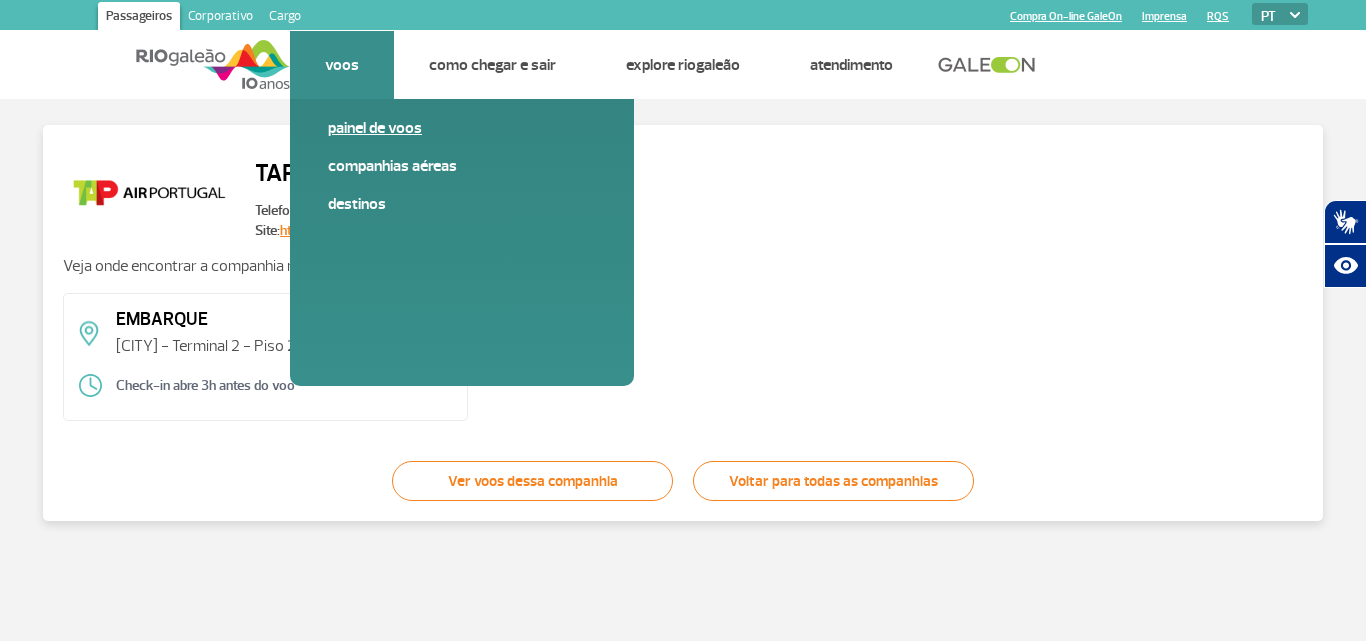 click on "Painel de voos" at bounding box center (462, 128) 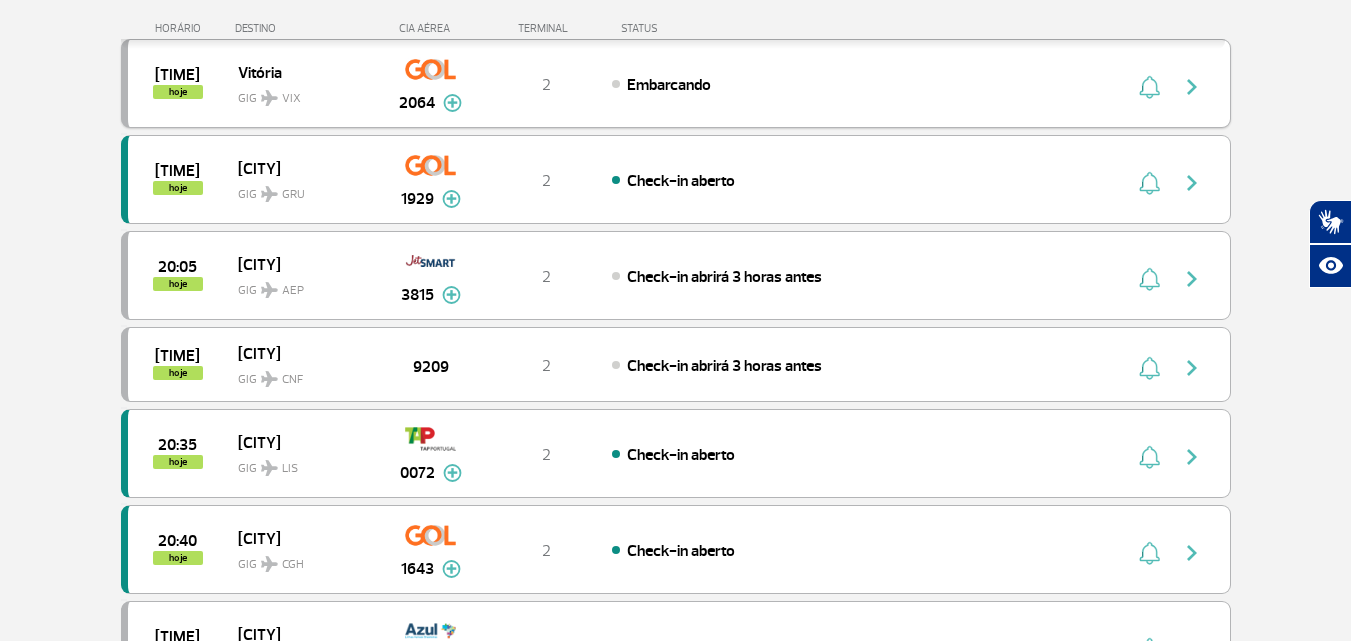 scroll, scrollTop: 1300, scrollLeft: 0, axis: vertical 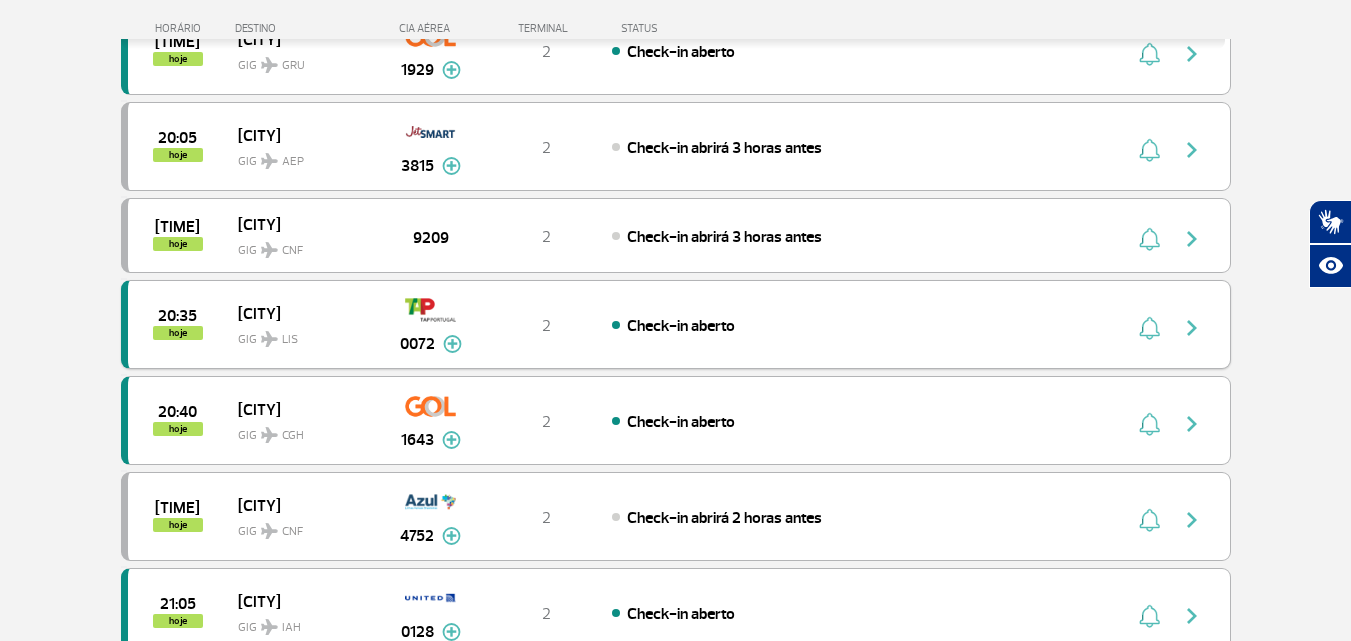 click on "Check-in aberto" at bounding box center (681, 326) 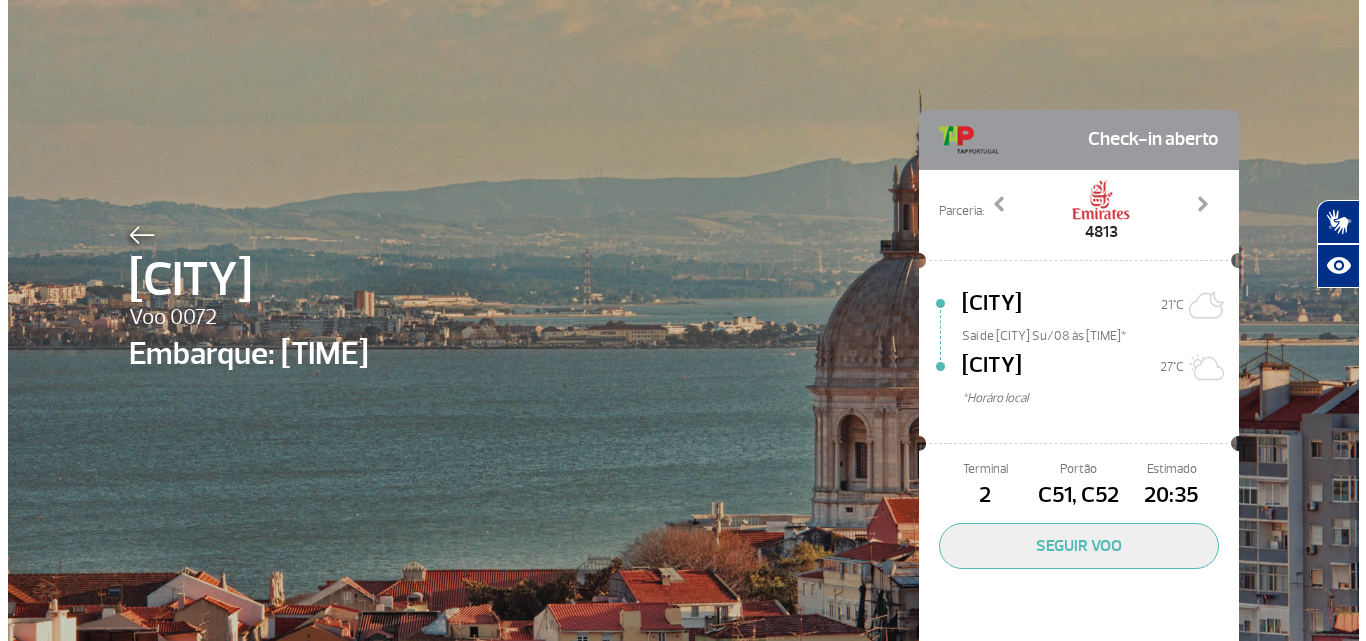 scroll, scrollTop: 0, scrollLeft: 0, axis: both 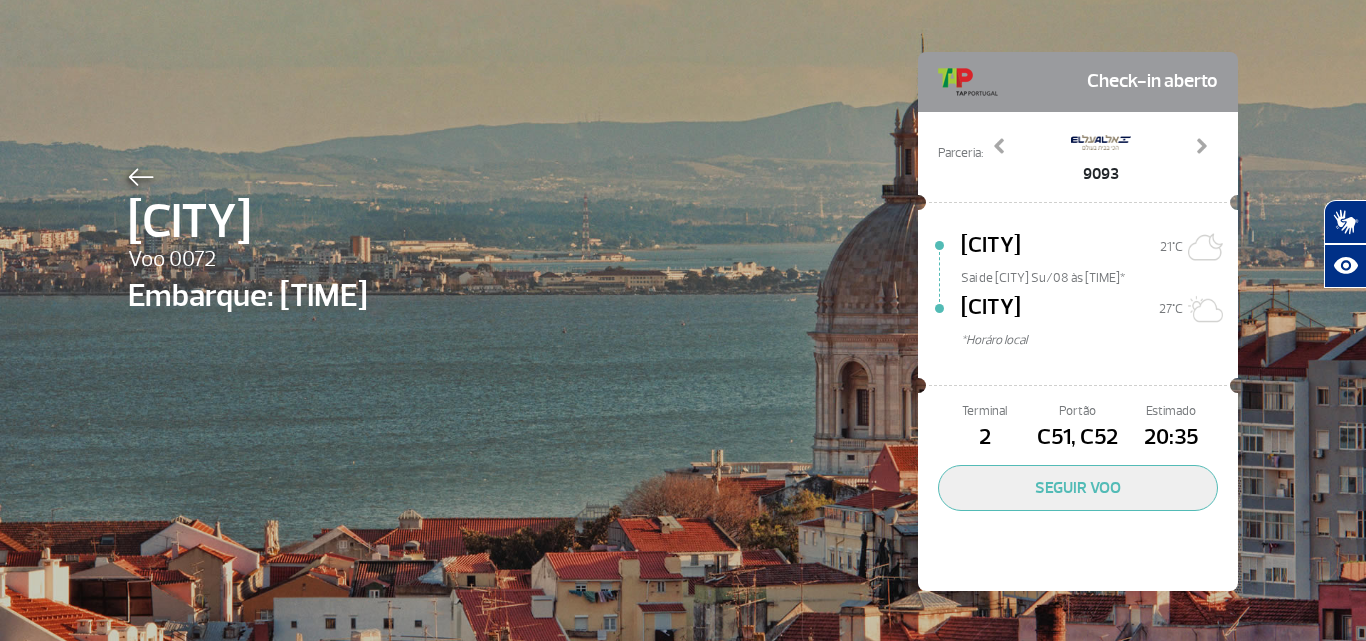 click 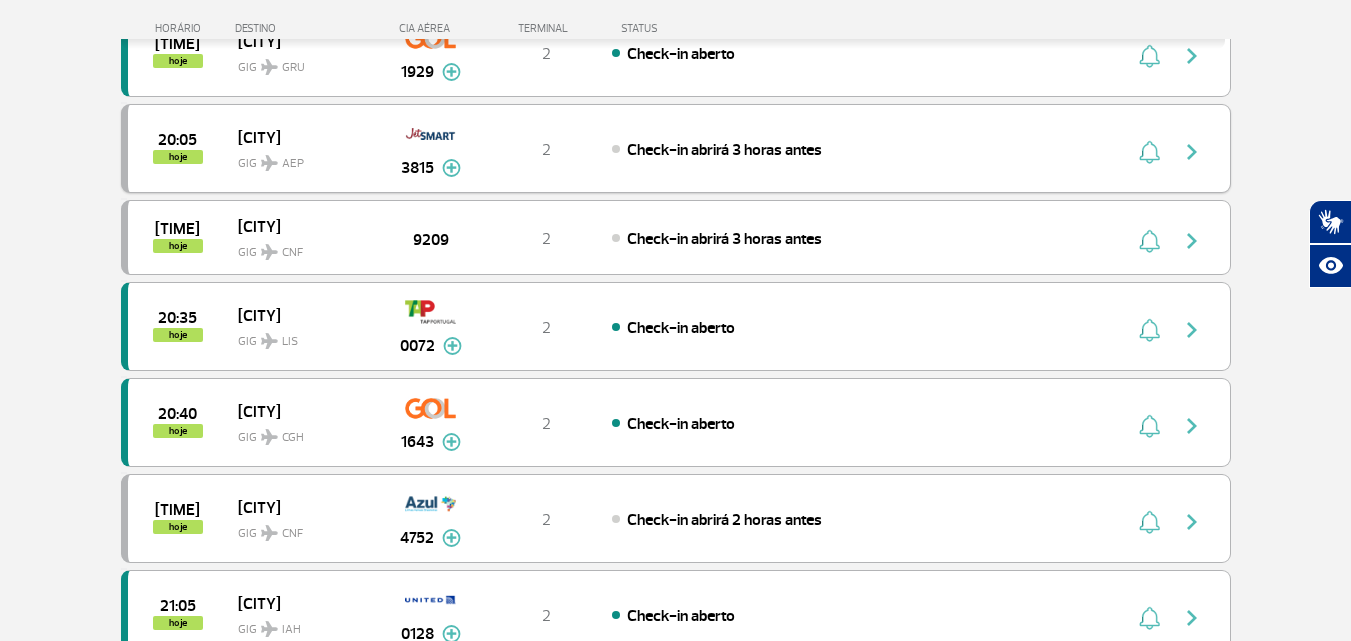 scroll, scrollTop: 1300, scrollLeft: 0, axis: vertical 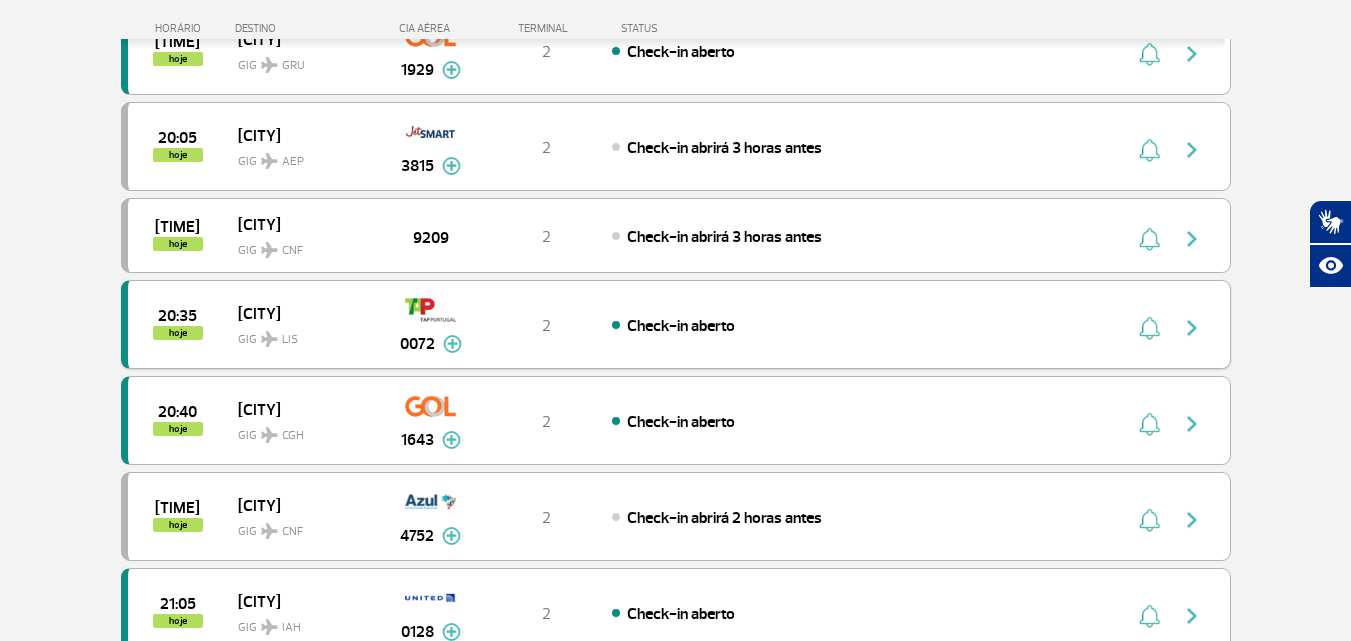 click at bounding box center [452, 344] 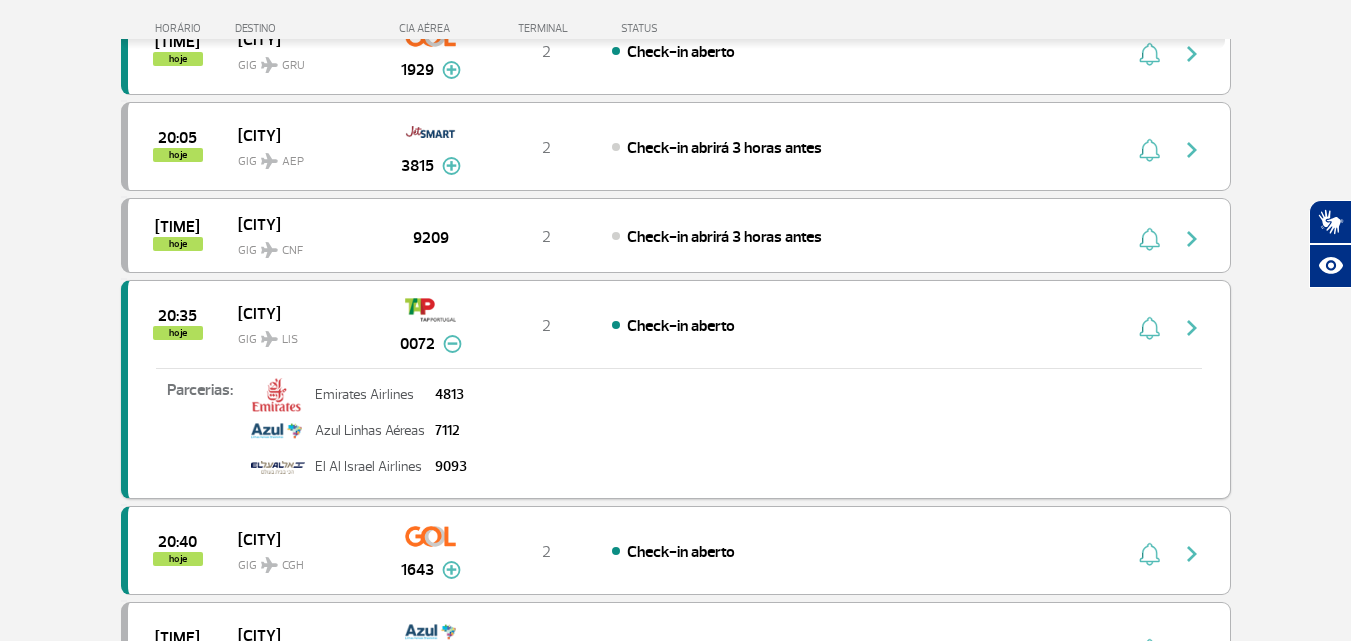 click at bounding box center [452, 344] 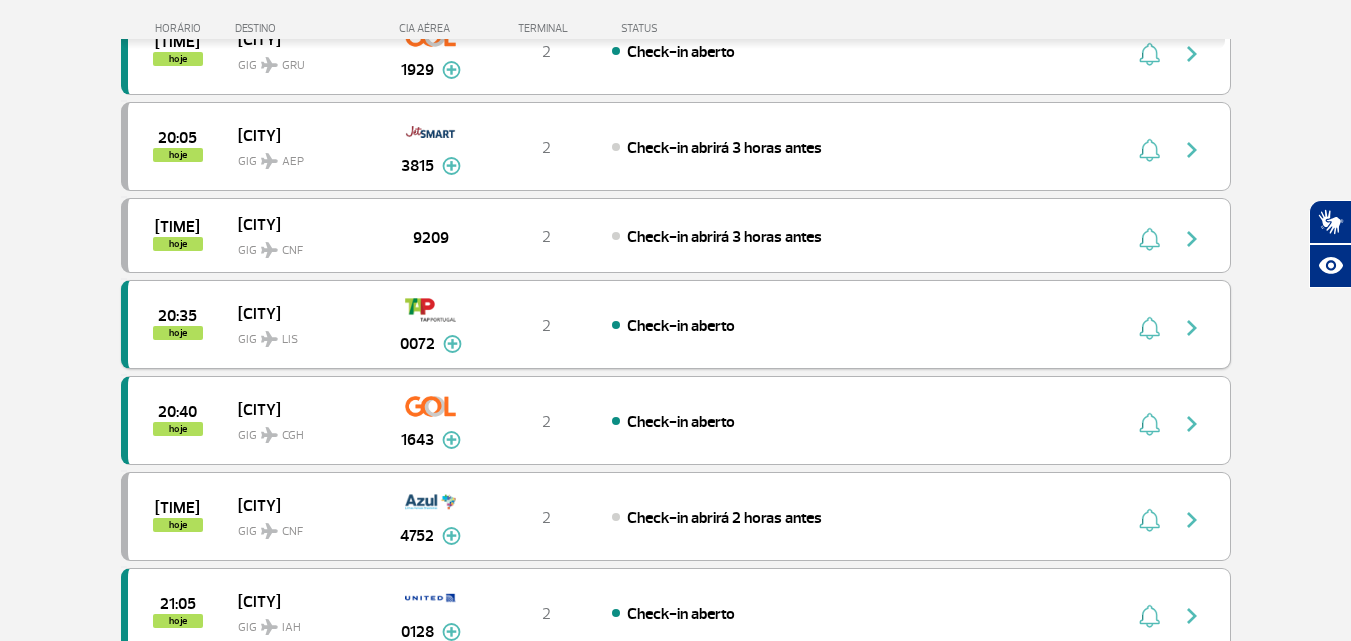 click at bounding box center [1149, 328] 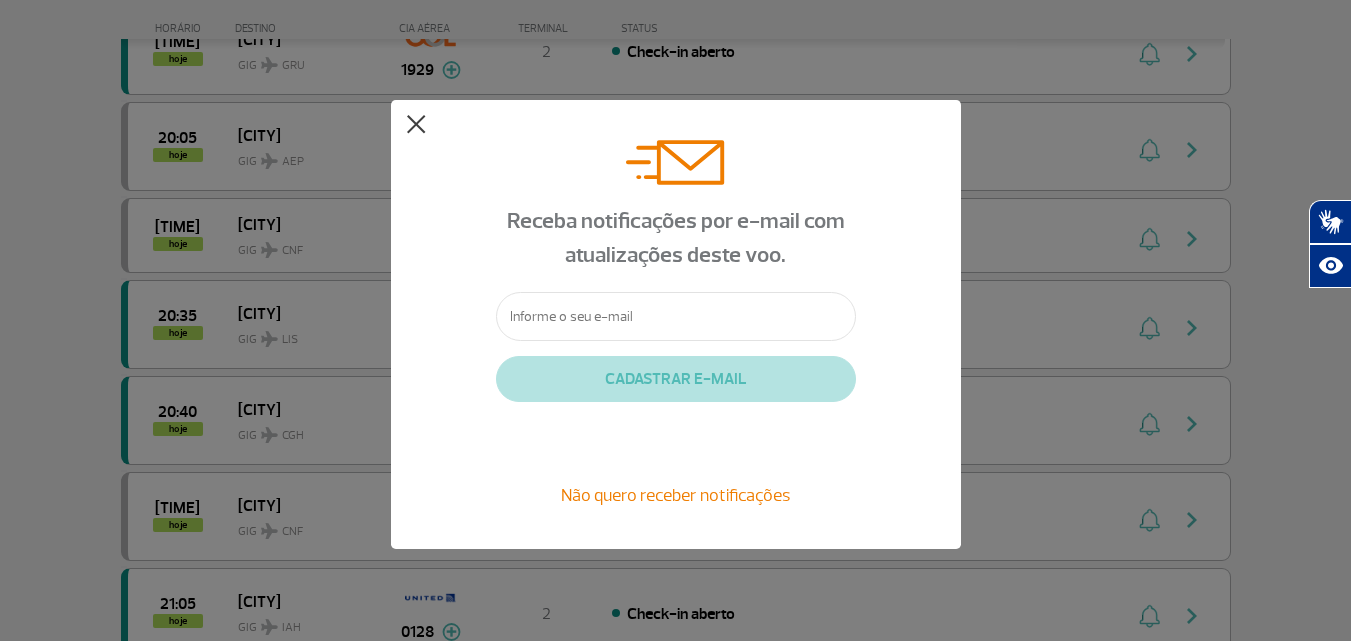 click 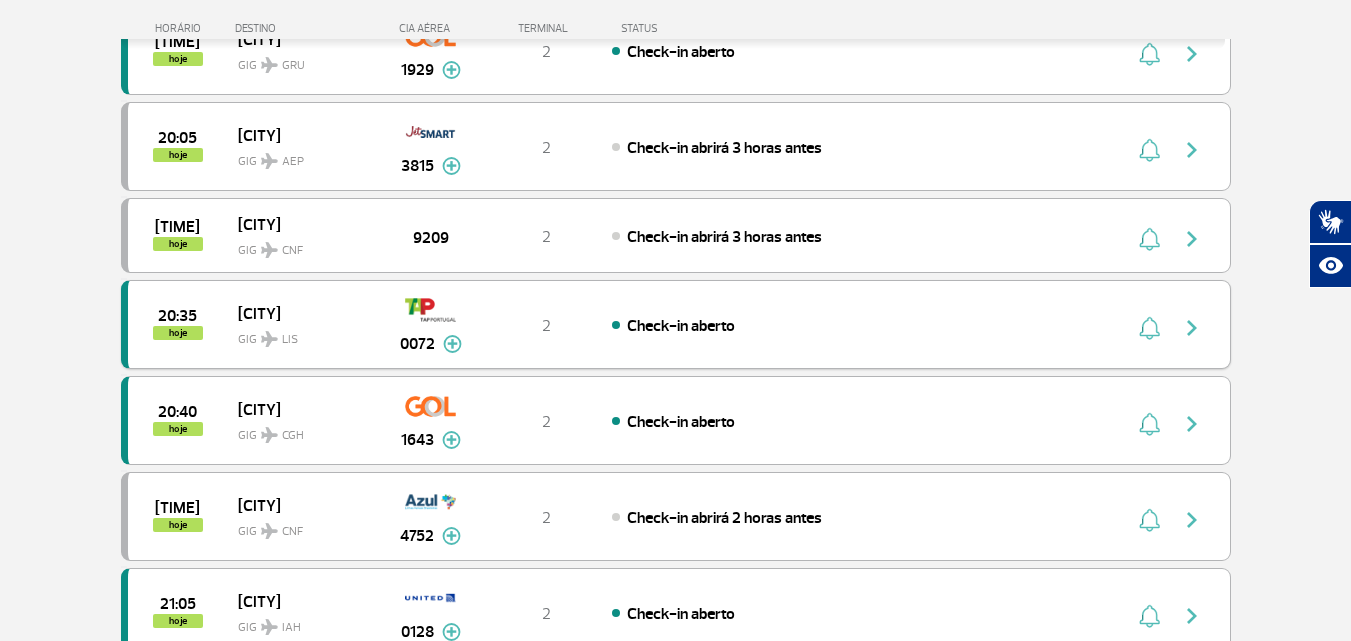 click at bounding box center (1192, 328) 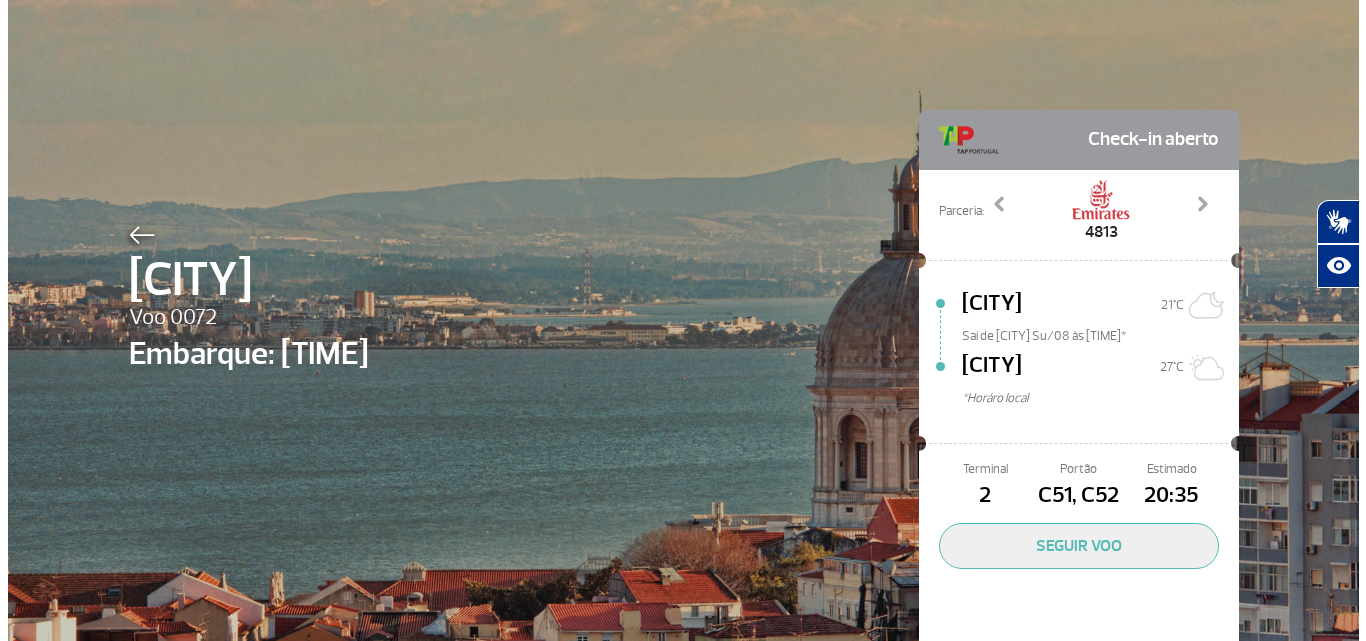 scroll, scrollTop: 0, scrollLeft: 0, axis: both 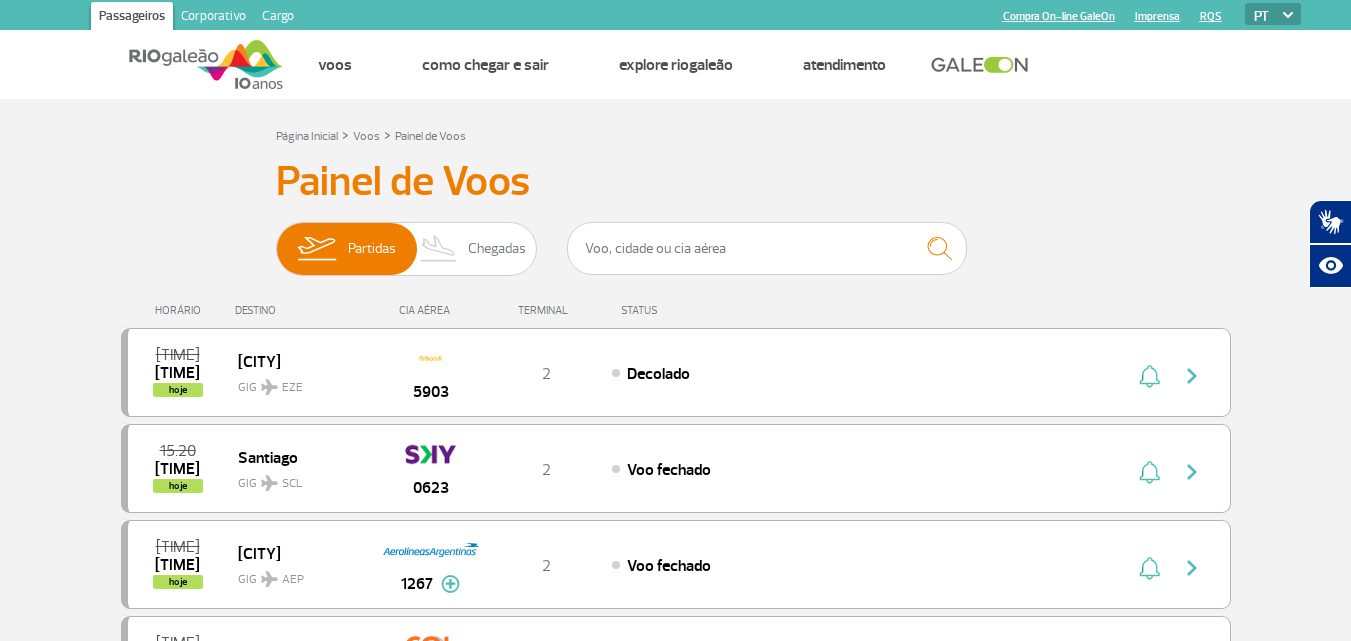 click at bounding box center (206, 64) 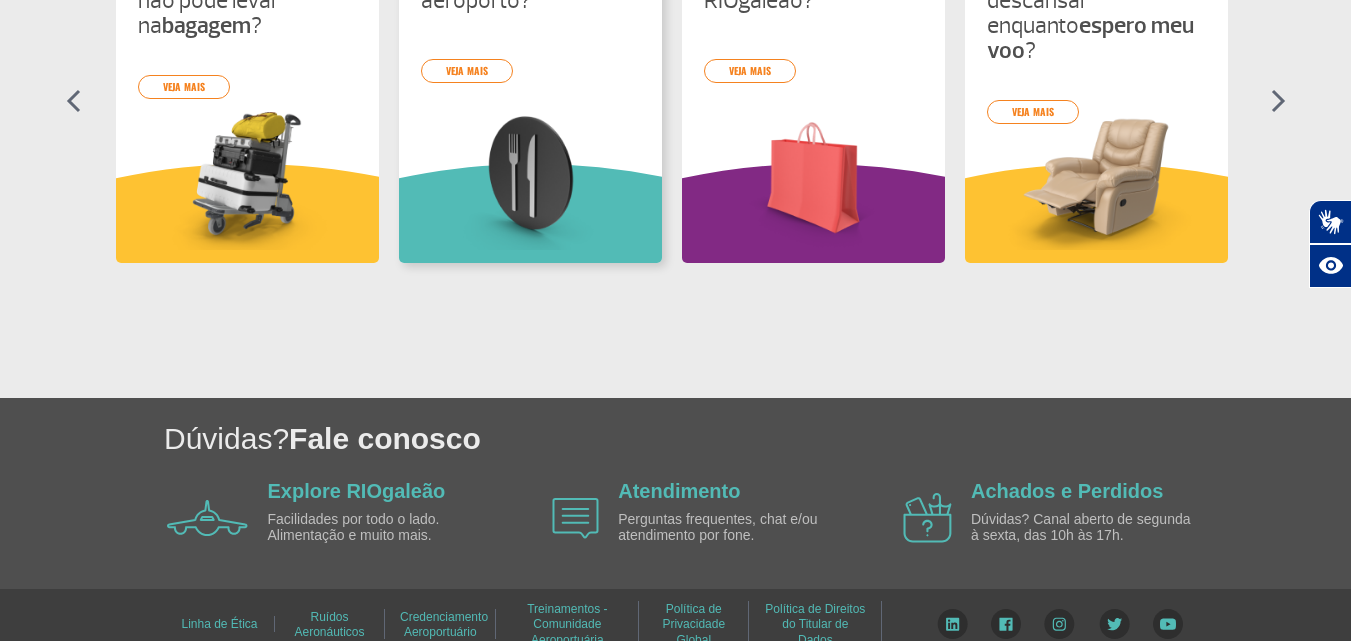 scroll, scrollTop: 1064, scrollLeft: 0, axis: vertical 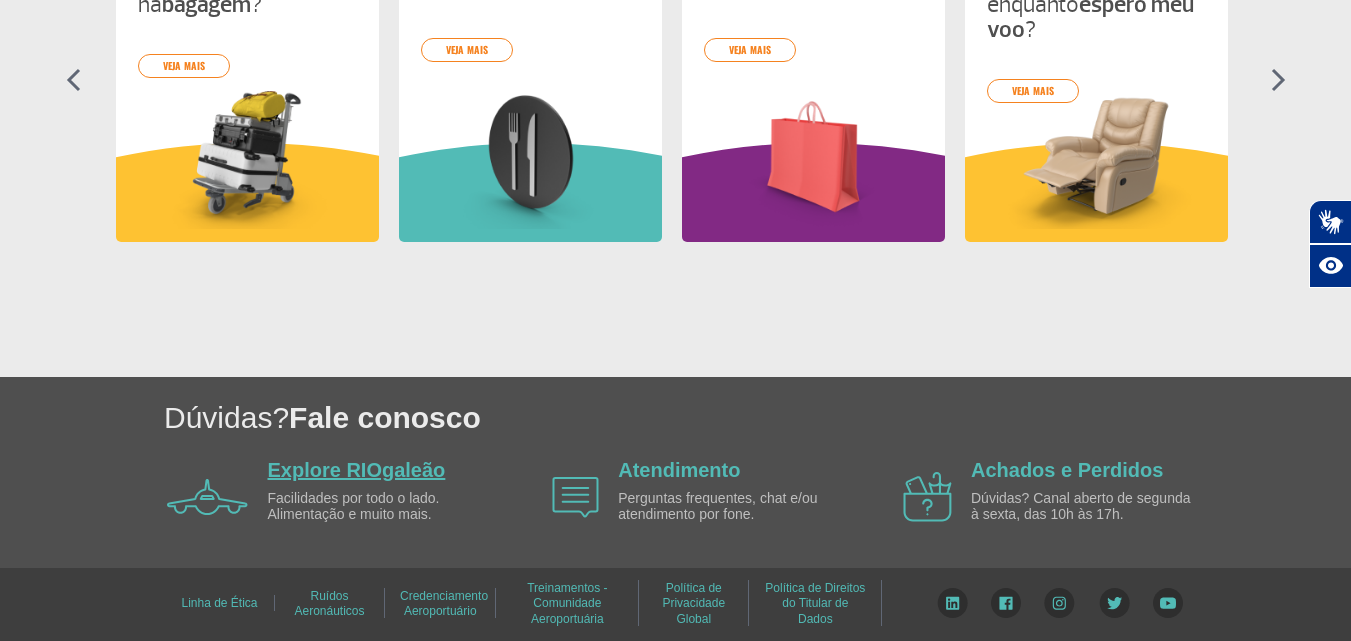 click on "Explore RIOgaleão" 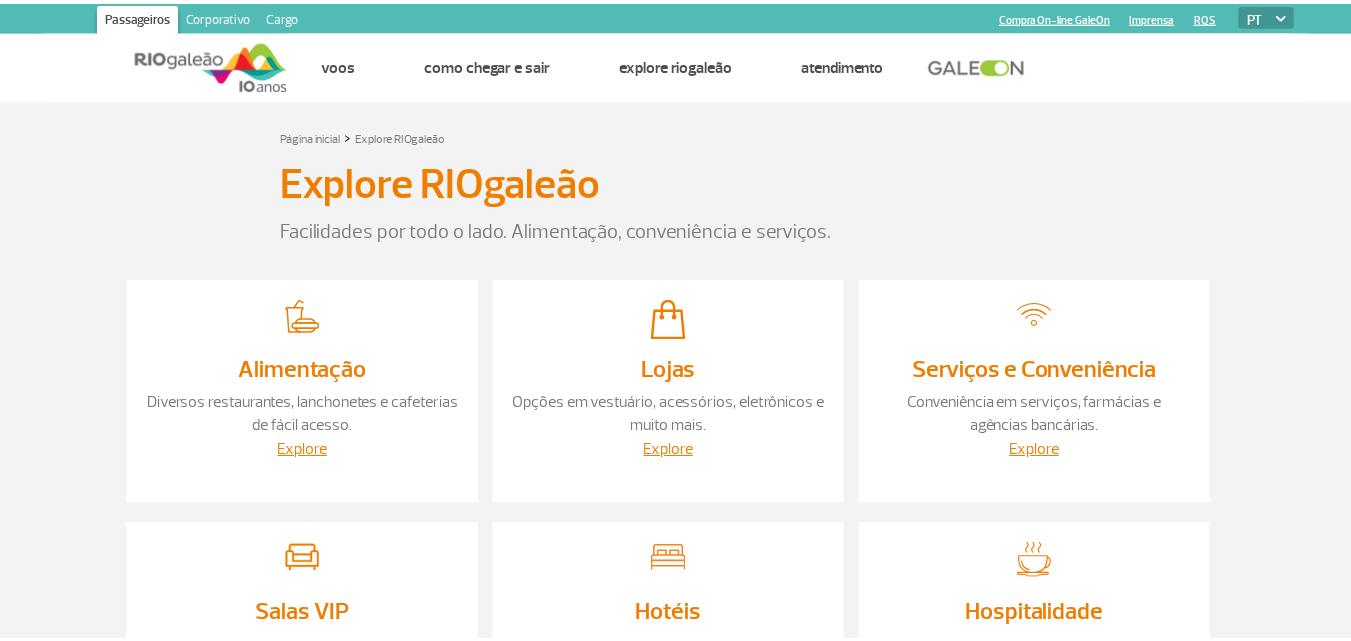 scroll, scrollTop: 0, scrollLeft: 0, axis: both 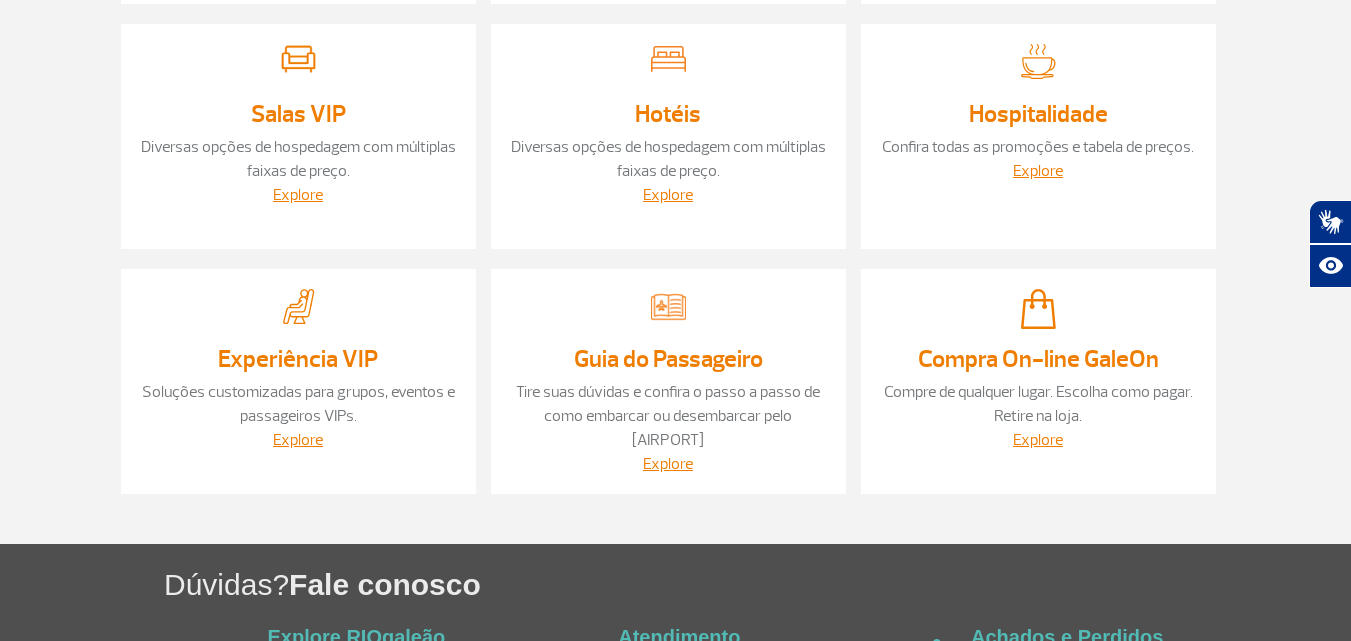 click on "Guia do Passageiro" at bounding box center [668, 359] 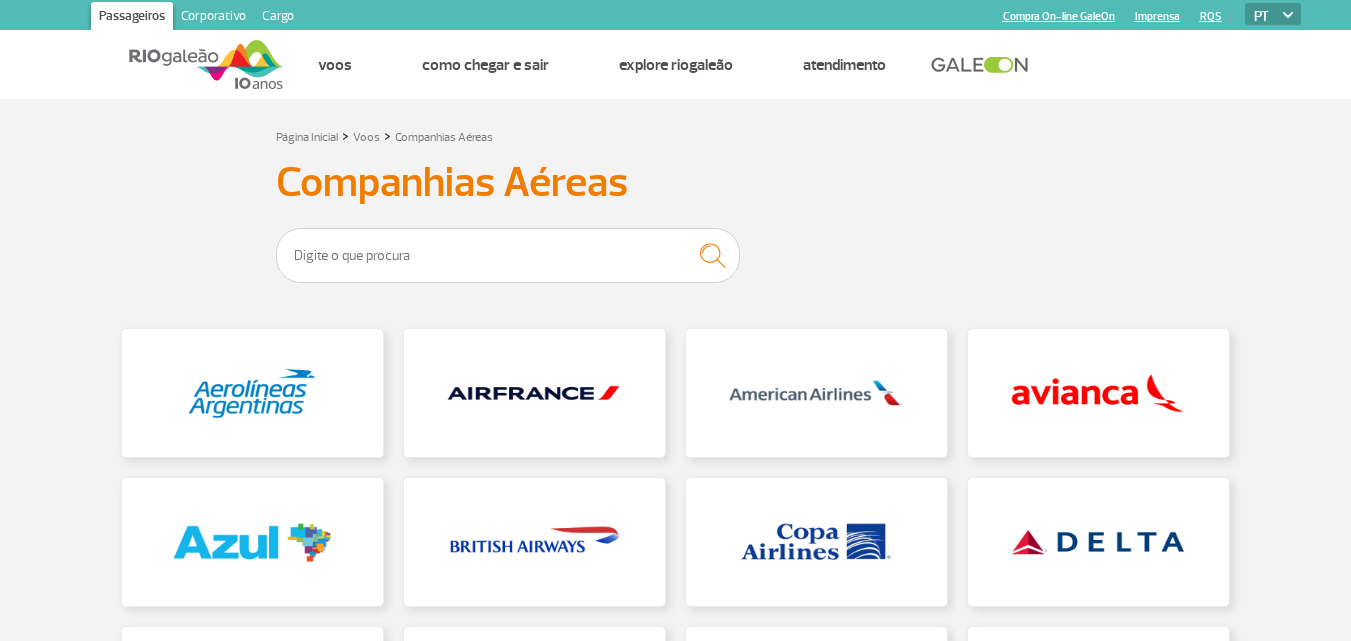 scroll, scrollTop: 0, scrollLeft: 0, axis: both 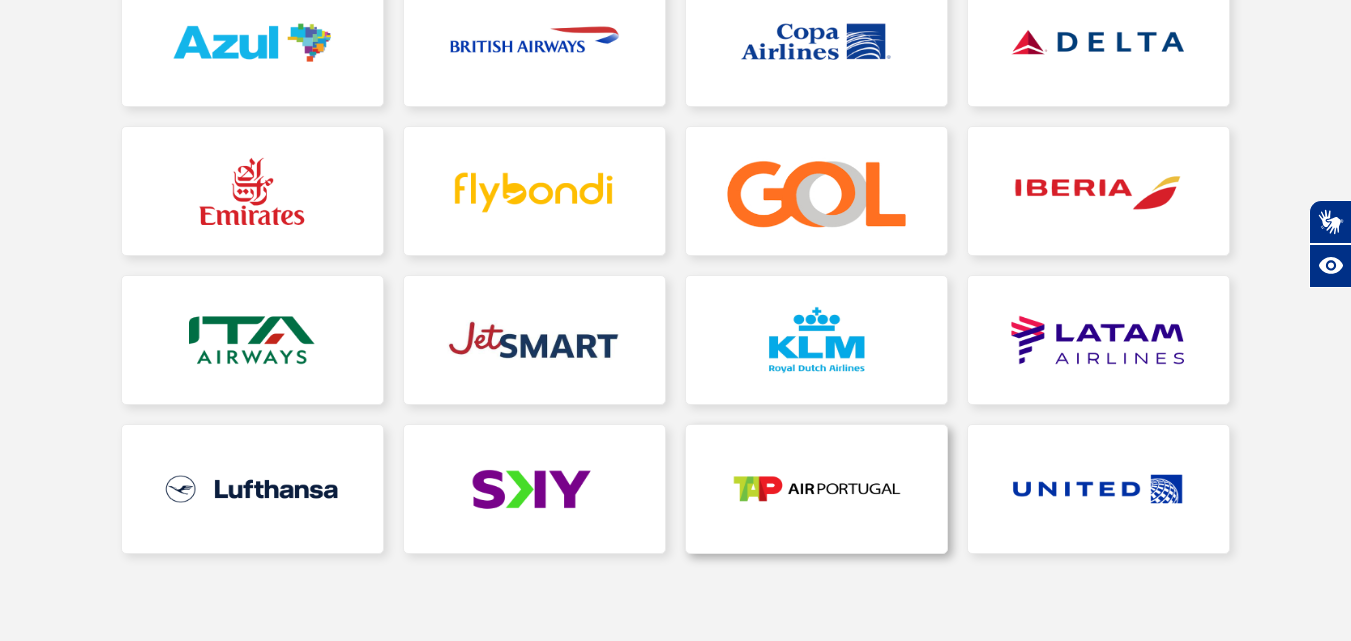 click at bounding box center [816, 489] 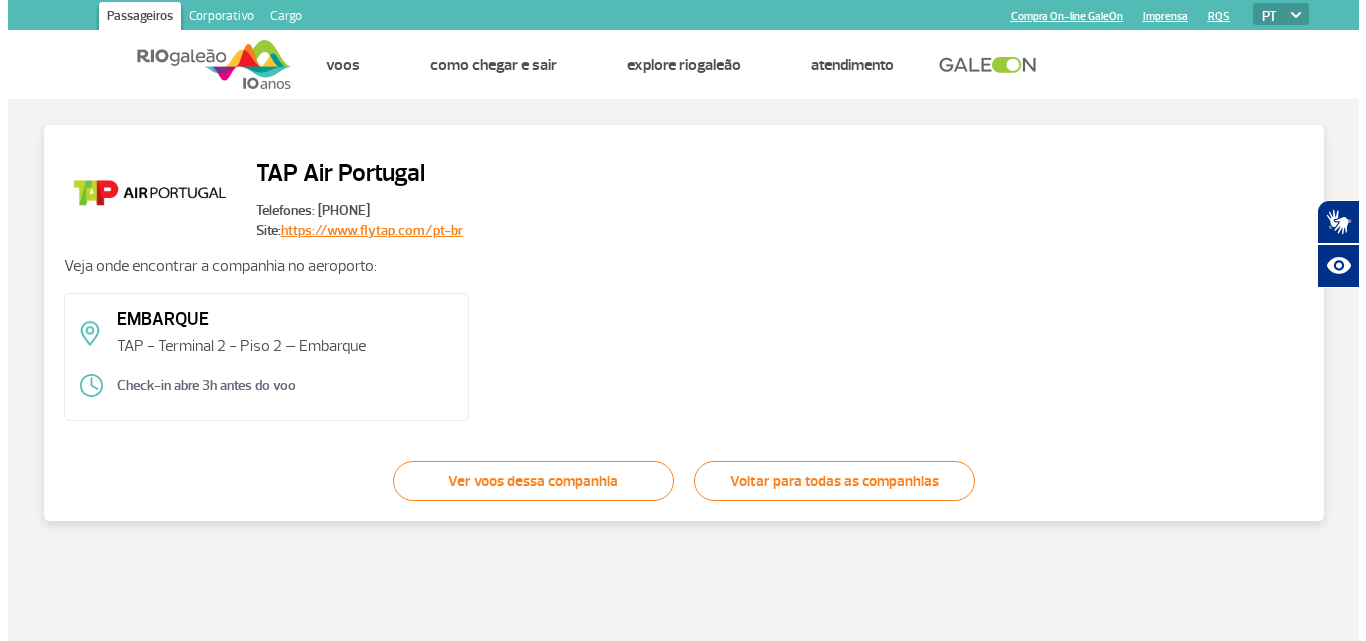 scroll, scrollTop: 0, scrollLeft: 0, axis: both 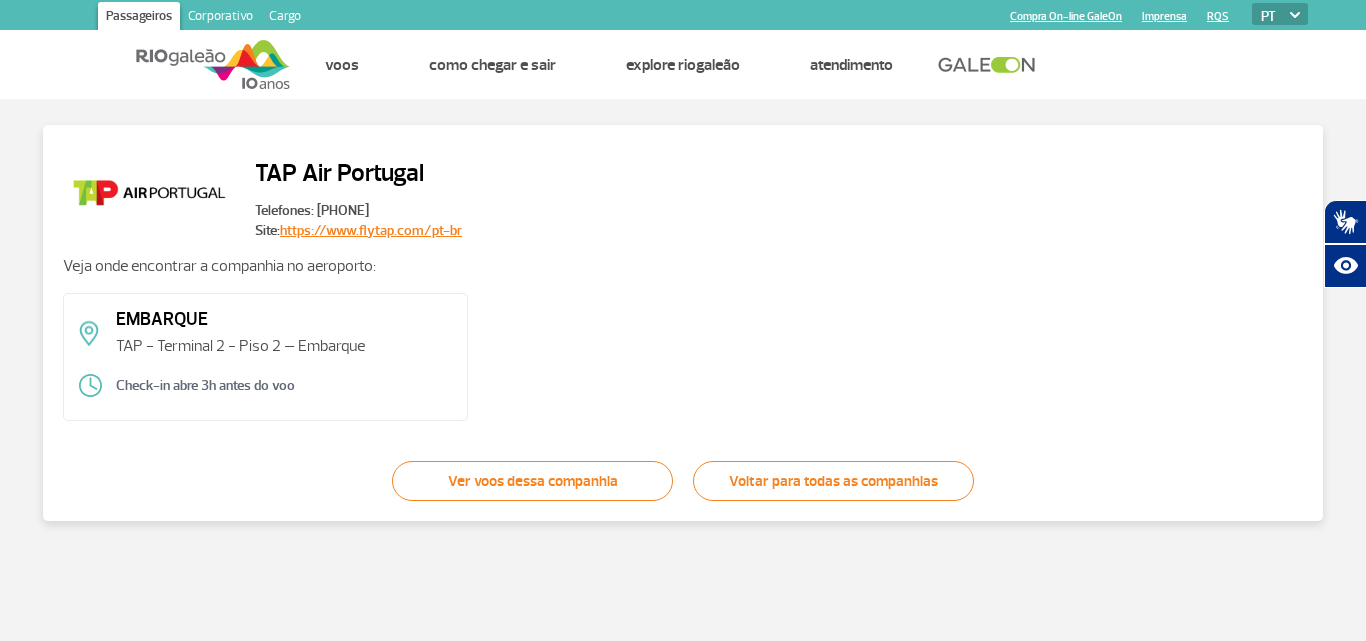 click on "https://www.flytap.com/pt-br" at bounding box center (371, 230) 